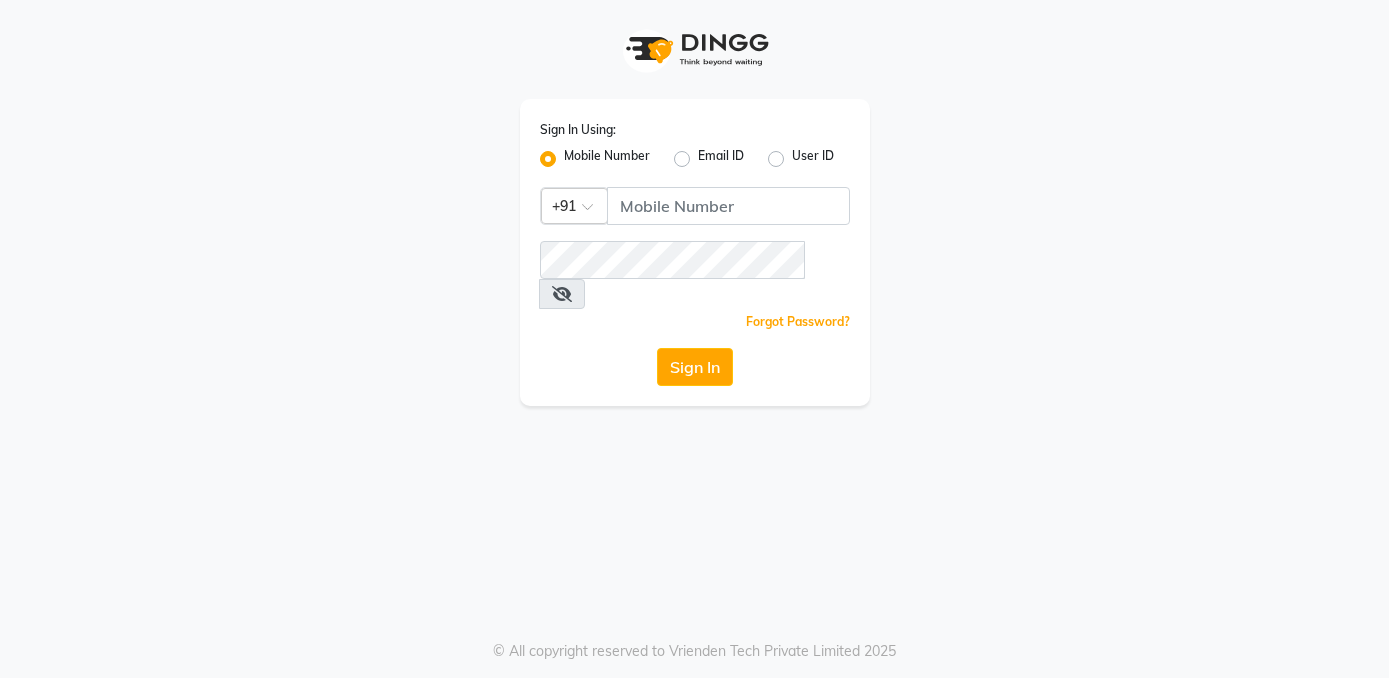 scroll, scrollTop: 0, scrollLeft: 0, axis: both 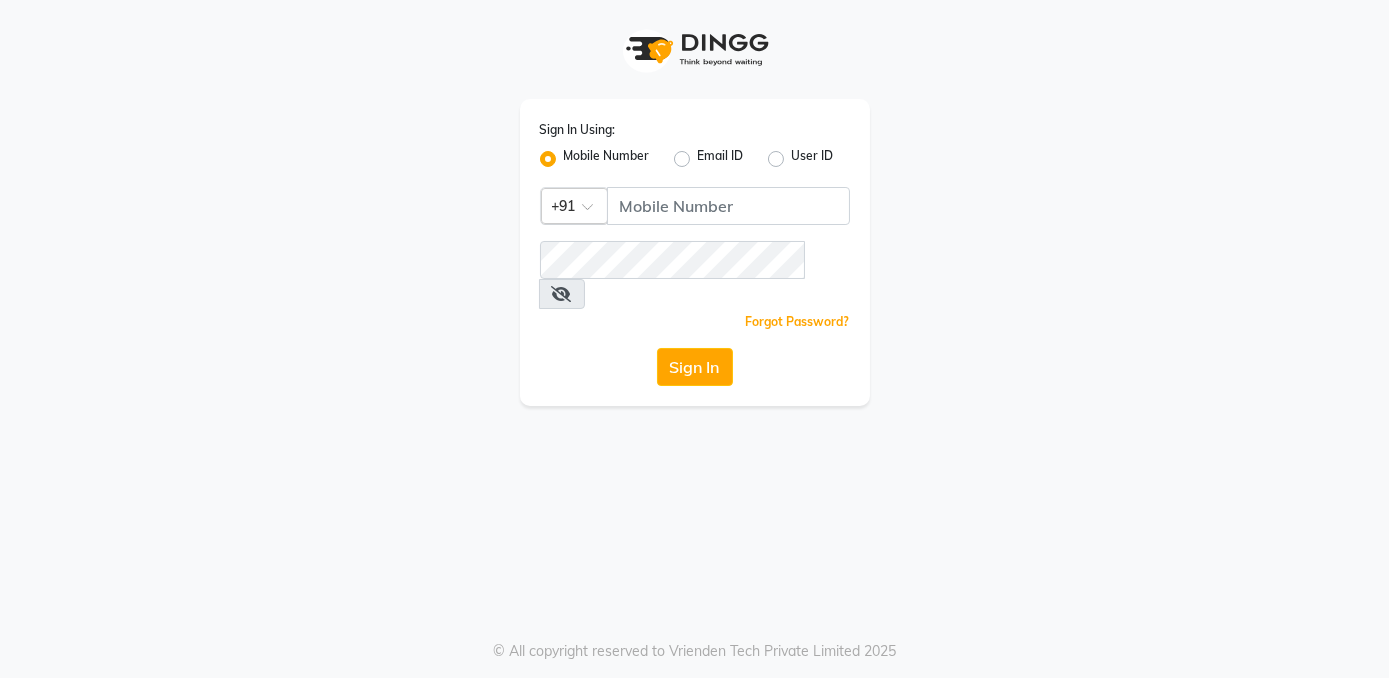 click 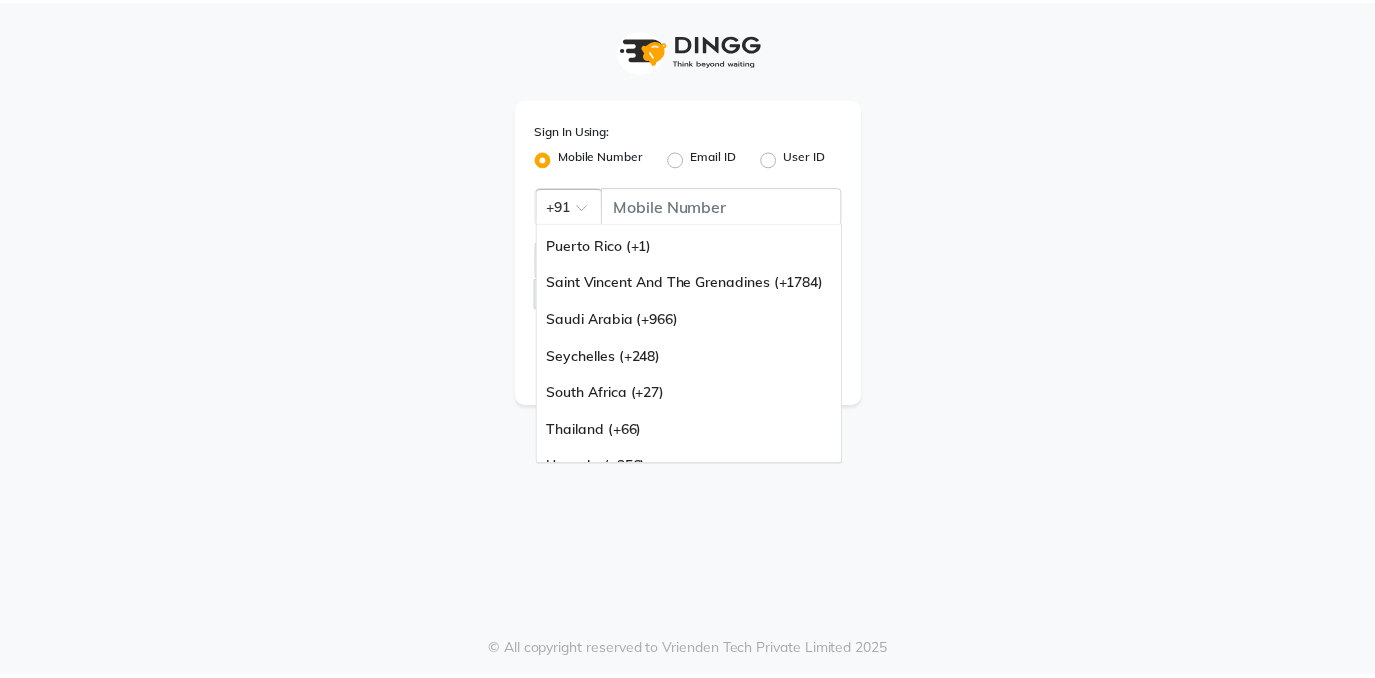 scroll, scrollTop: 500, scrollLeft: 0, axis: vertical 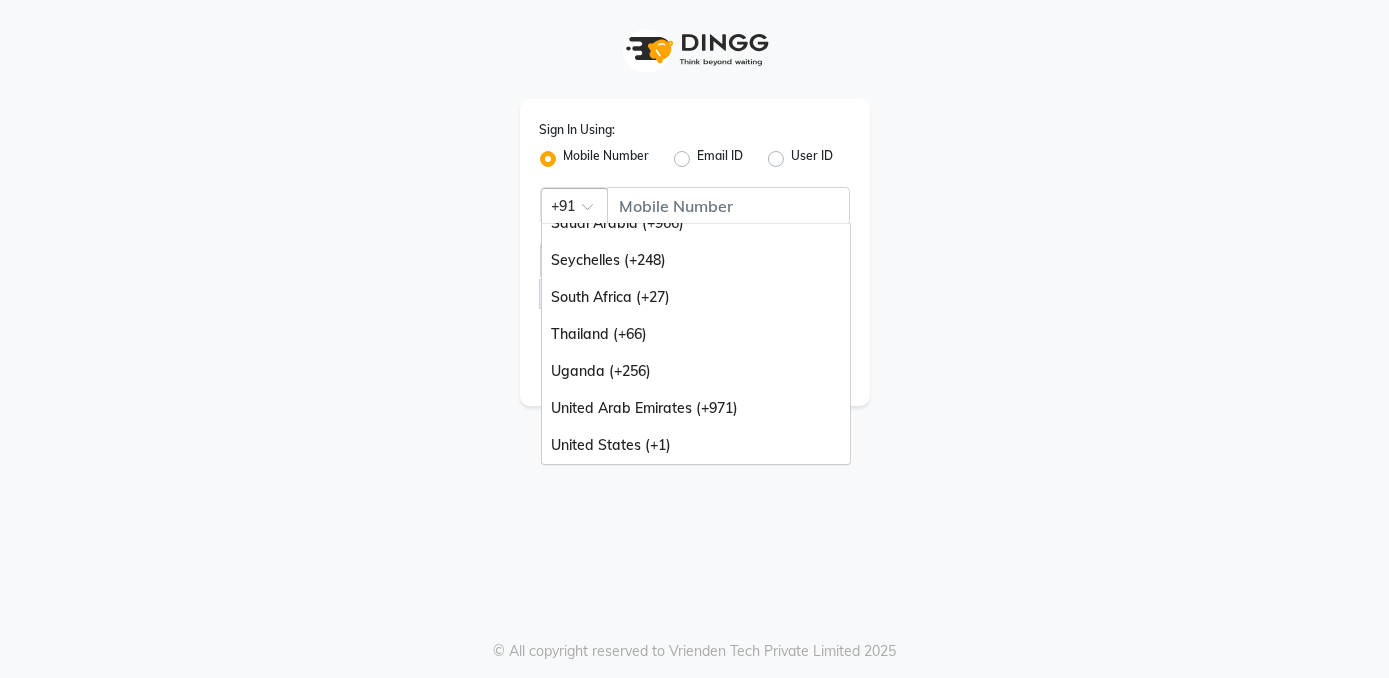 click on "United Arab Emirates (+971)" at bounding box center (696, 408) 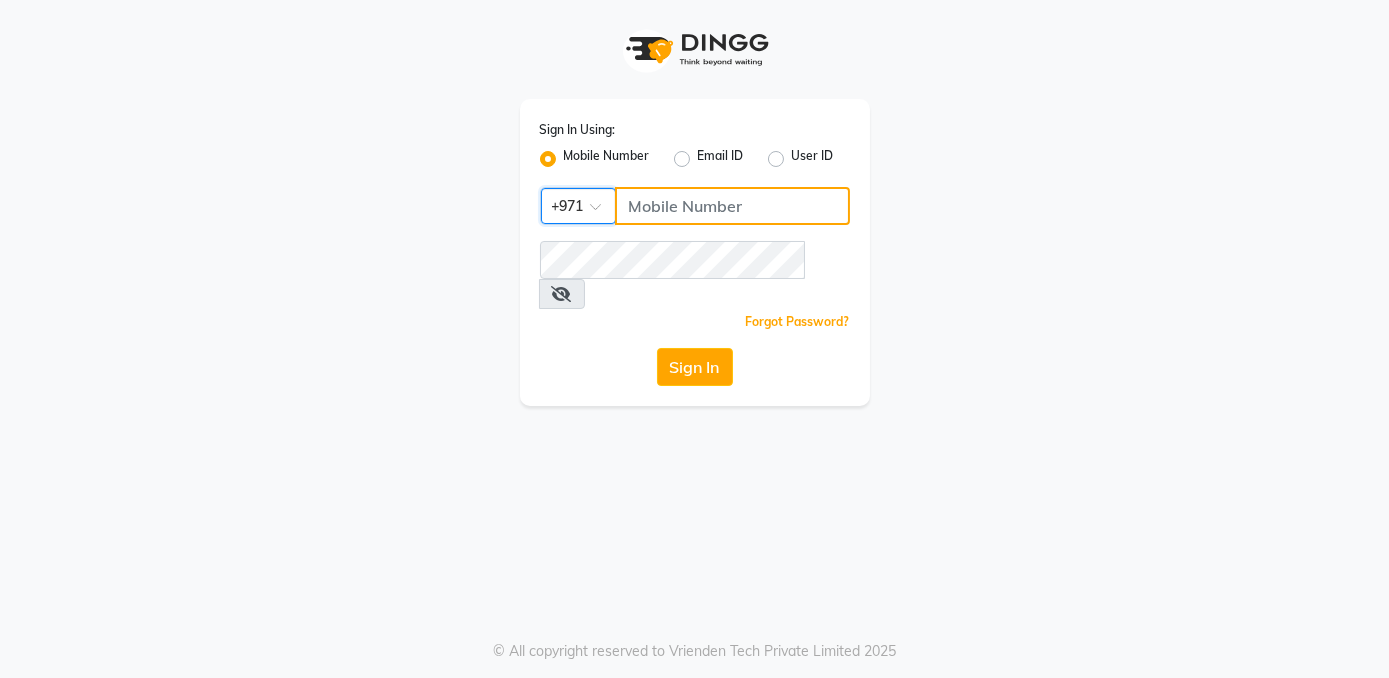 click 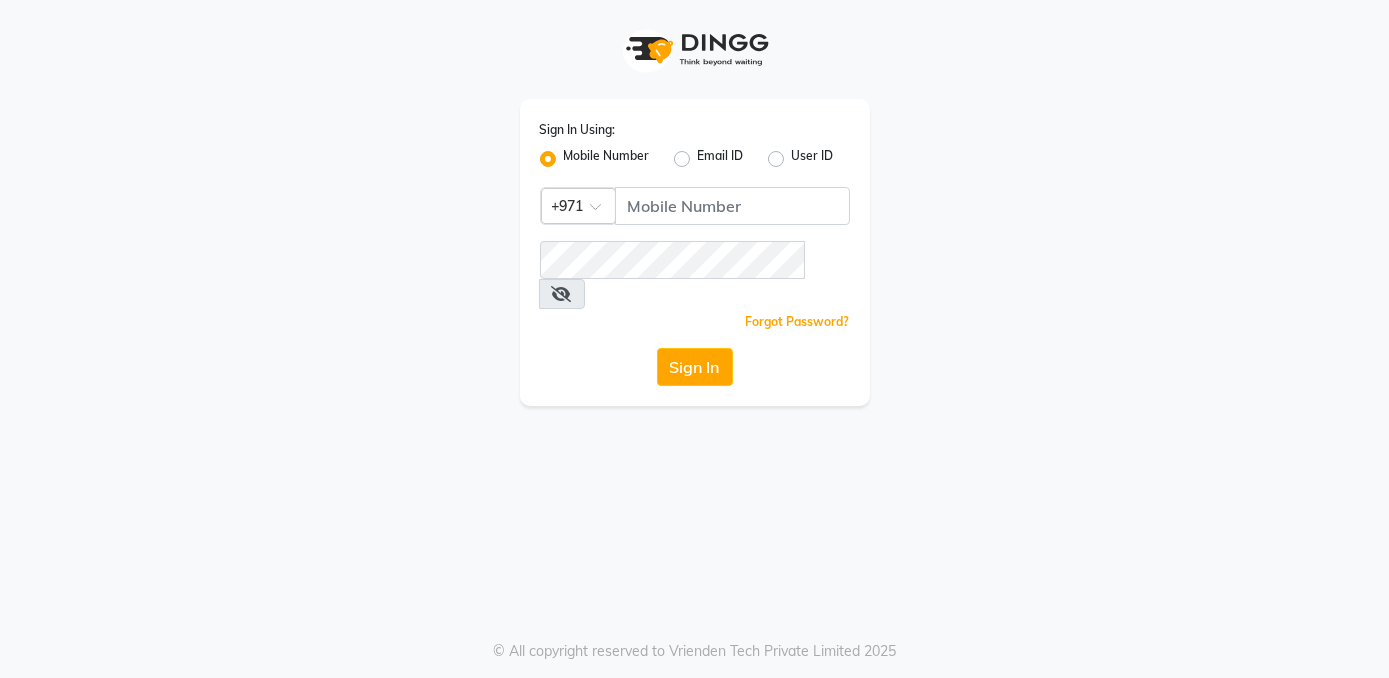 click on "Email ID" 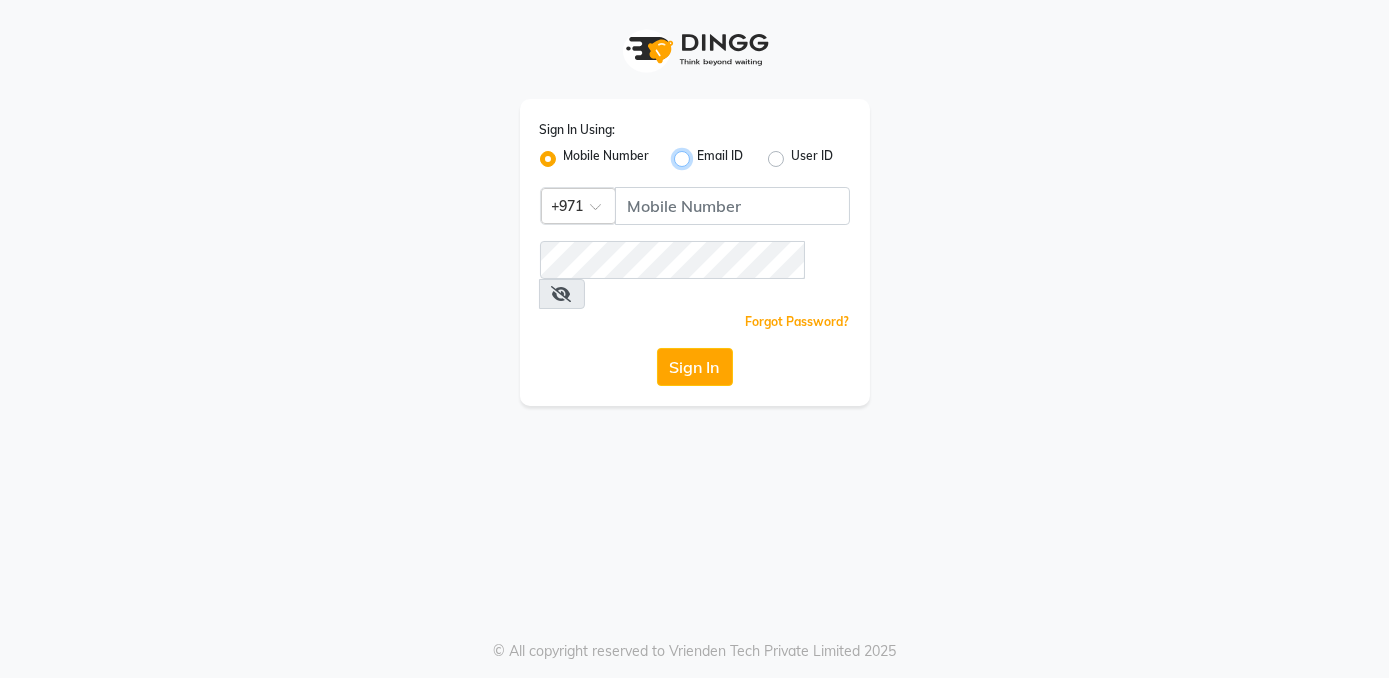 click on "Email ID" at bounding box center (704, 153) 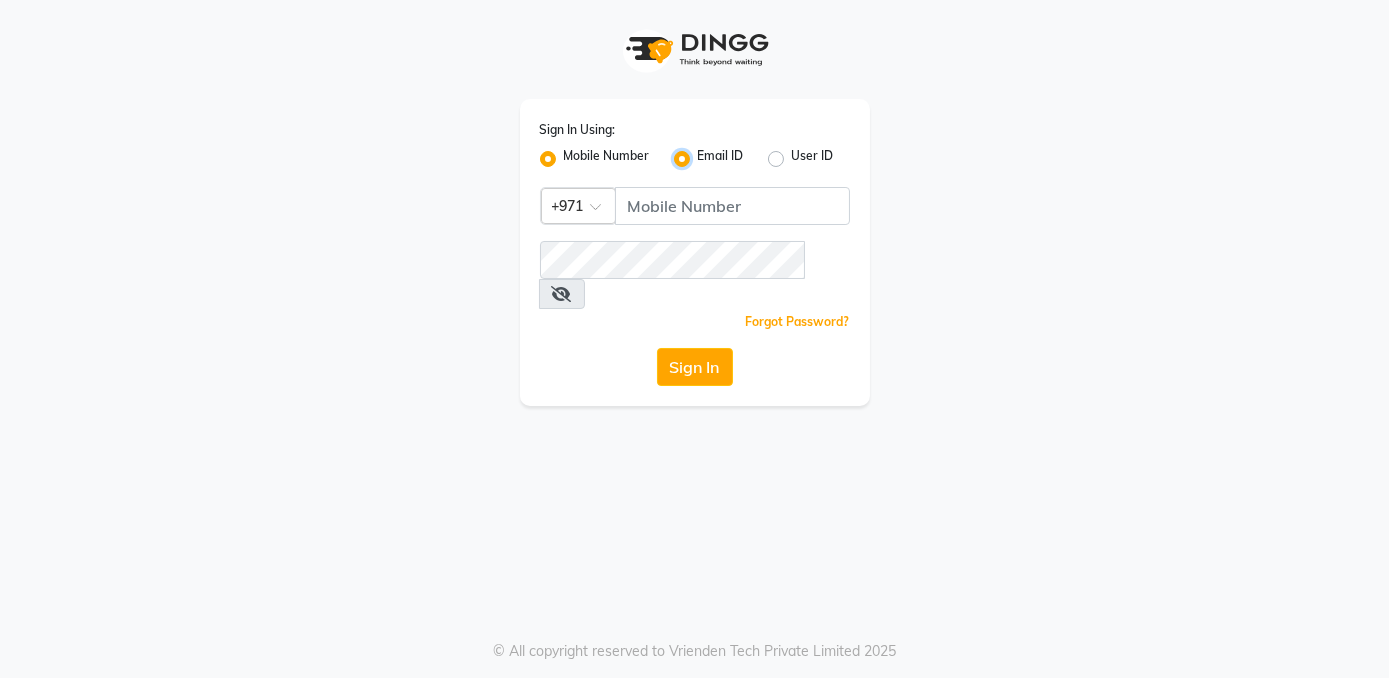 radio on "false" 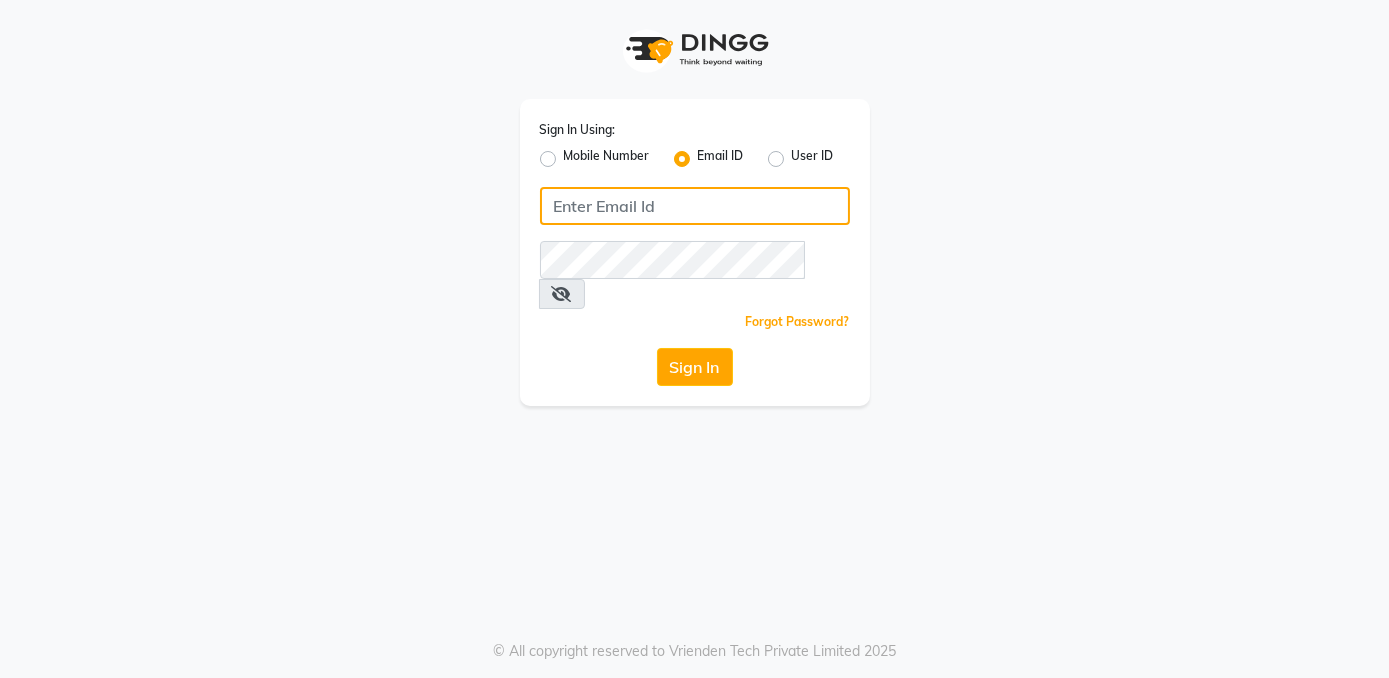 click 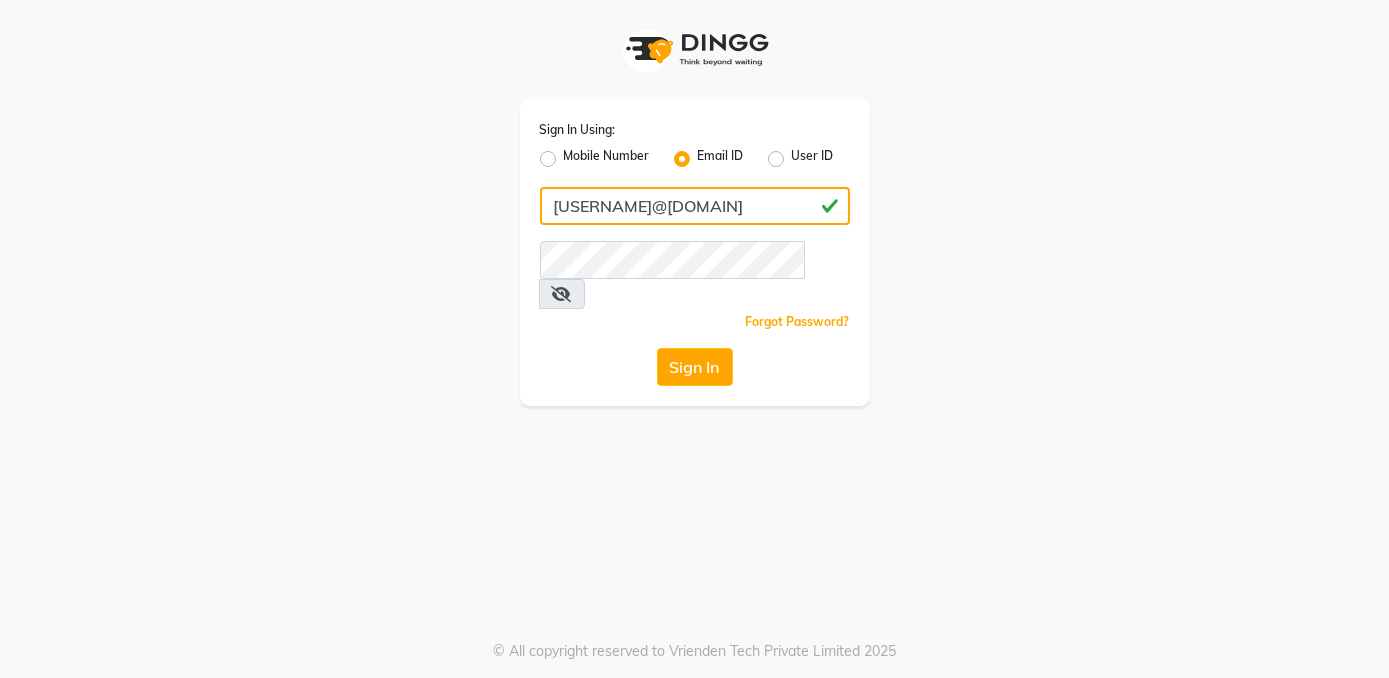 type on "[USERNAME]@[DOMAIN]" 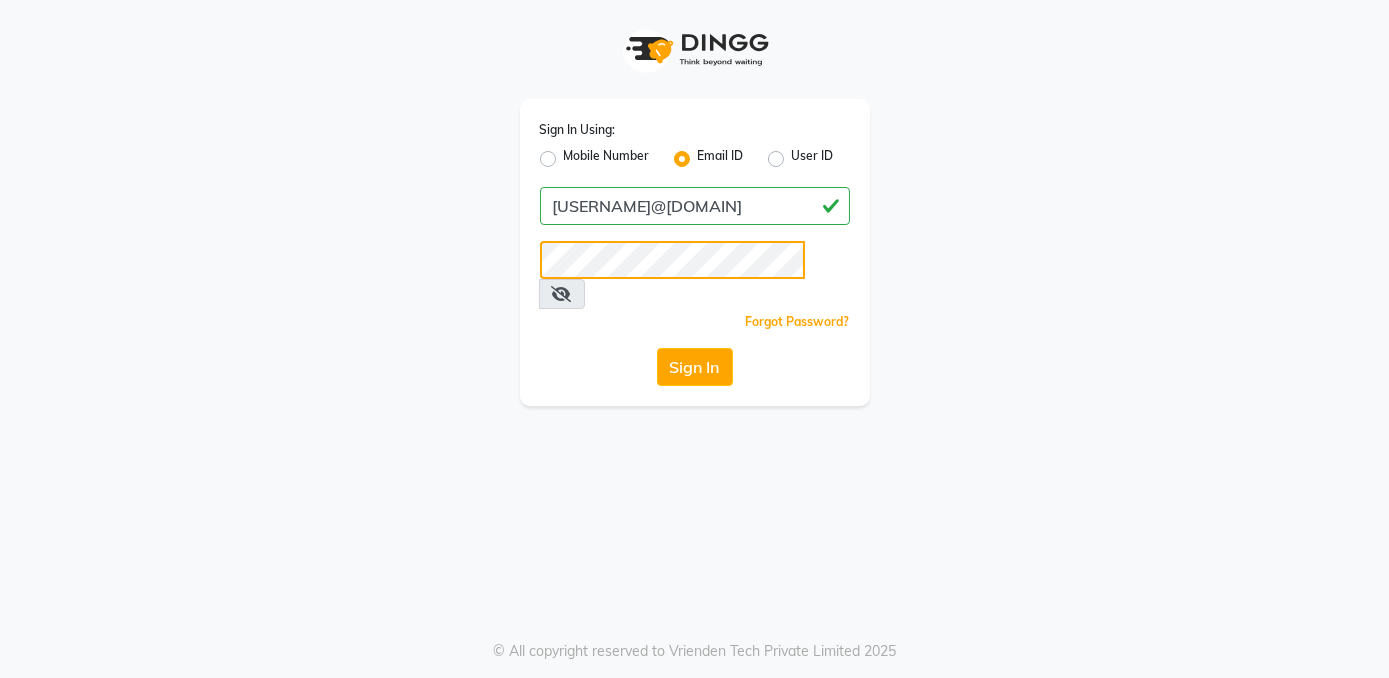 click on "Sign In" 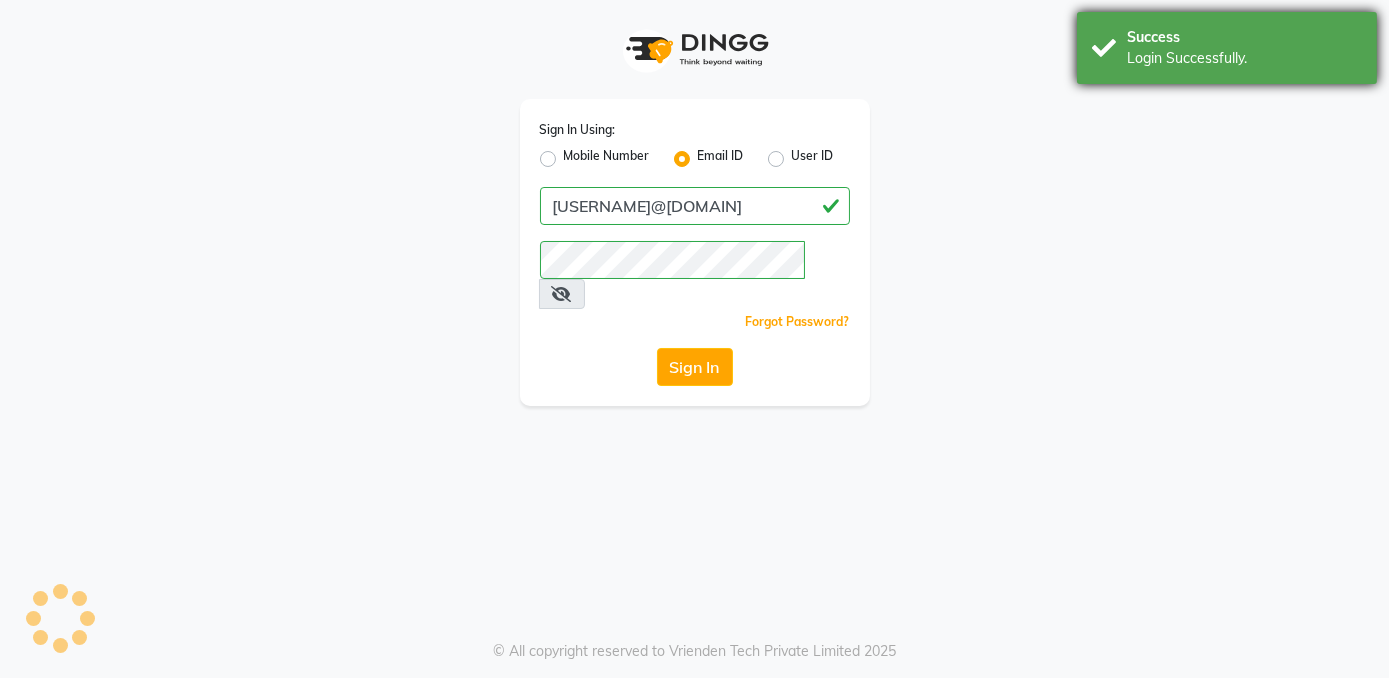 click on "Login Successfully." at bounding box center [1244, 58] 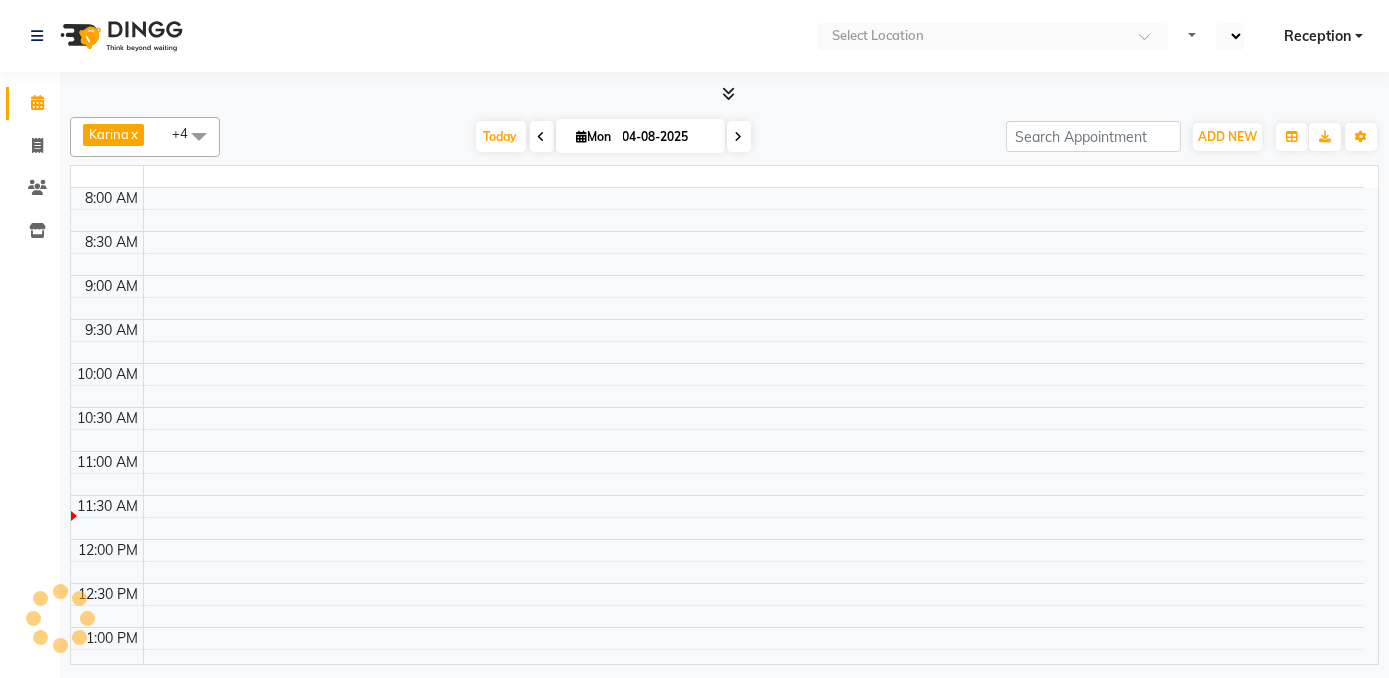 select on "en" 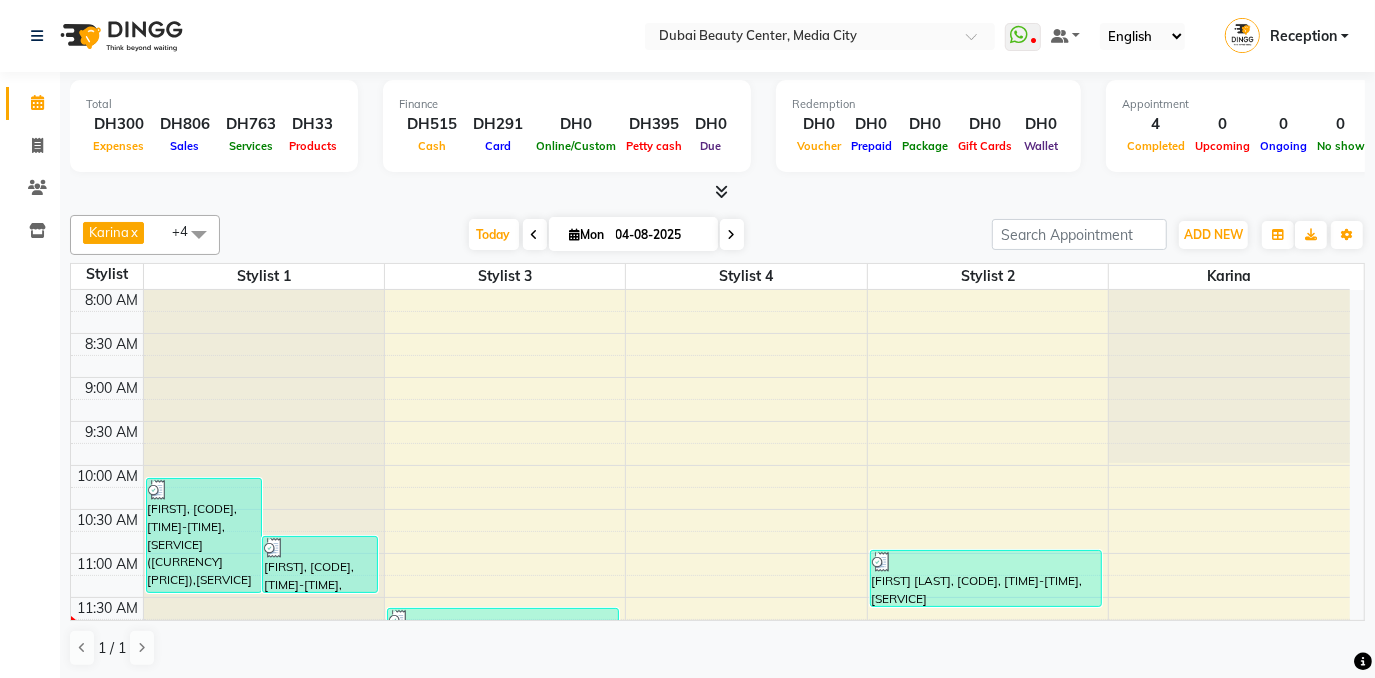 scroll, scrollTop: 261, scrollLeft: 0, axis: vertical 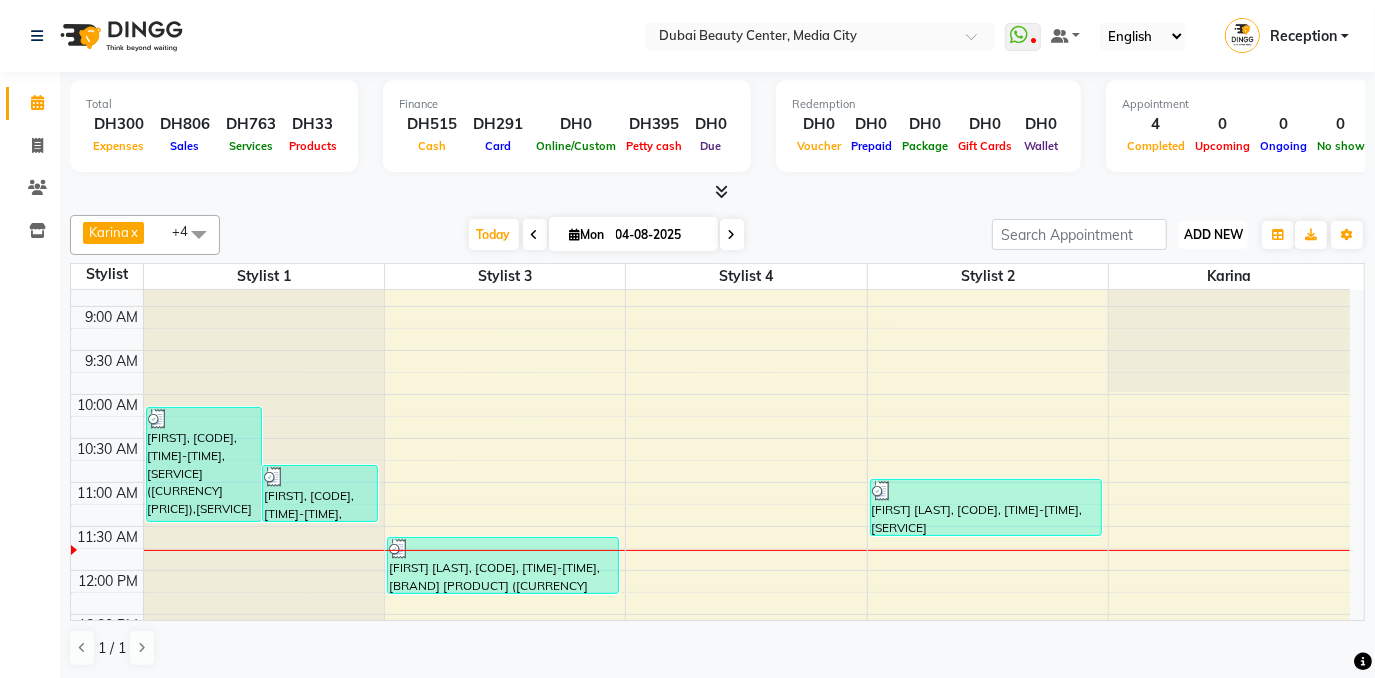 click on "ADD NEW" at bounding box center [1213, 234] 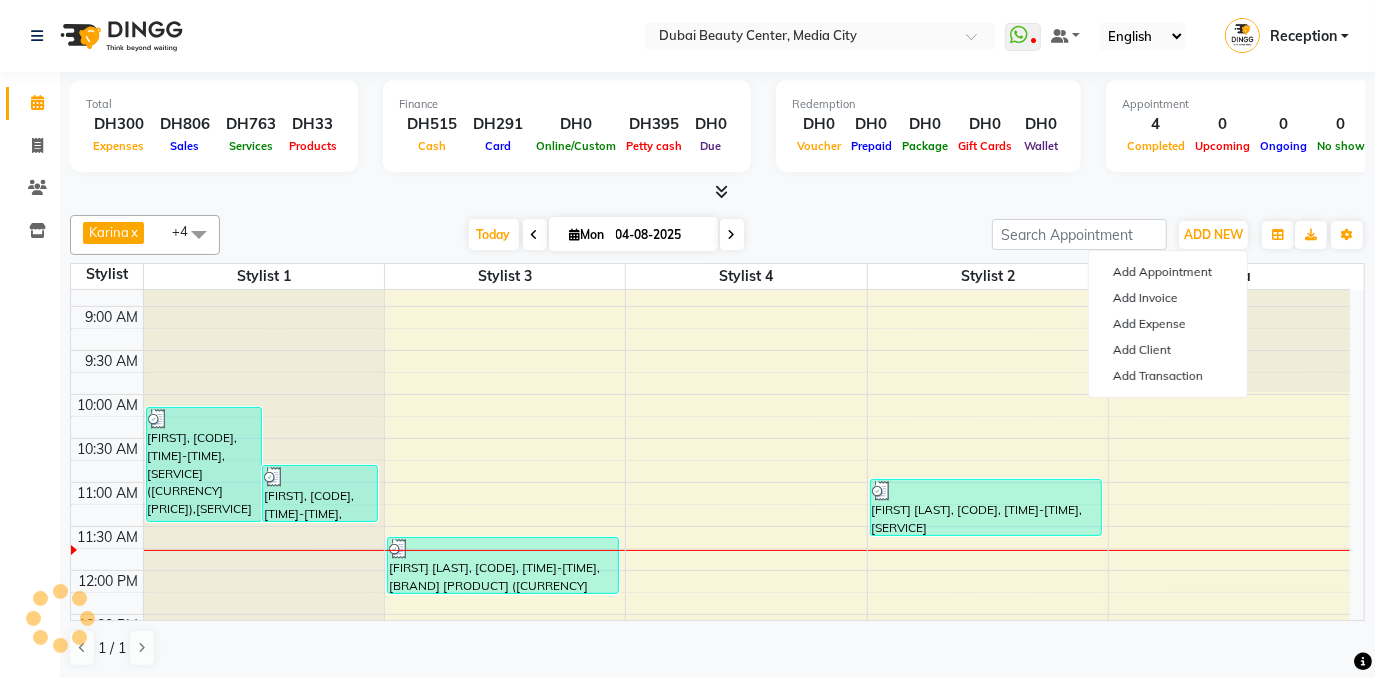 click on "[FIRST] x Stylist 1 x Stylist 2 x Stylist 3 x Stylist 4 x +4 UnSelect All [FIRST] Stylist 1 Stylist 2 Stylist 3 Stylist 4 Group By Staff View Room View View as Vertical Vertical - Week View Horizontal Horizontal - Week View List Toggle Dropdown Calendar Settings Manage Tags Arrange Stylists Reset Stylists Full Screen Show Available Stylist Appointment Form Zoom 100% Staff/Room Display Count 5 Stylist Stylist 1 Stylist 3 Stylist 4 Stylist 2 [FIRST] 8:00 AM 8:30 AM 9:00 AM 9:30 AM 10:00 AM 10:30 AM 11:00 AM 11:30 AM 12:00 PM 12:30 PM 1:00 PM 1:30 PM 2:00 PM 2:30 PM 3:00 PM 3:30 PM 4:00 PM 4:30 PM" 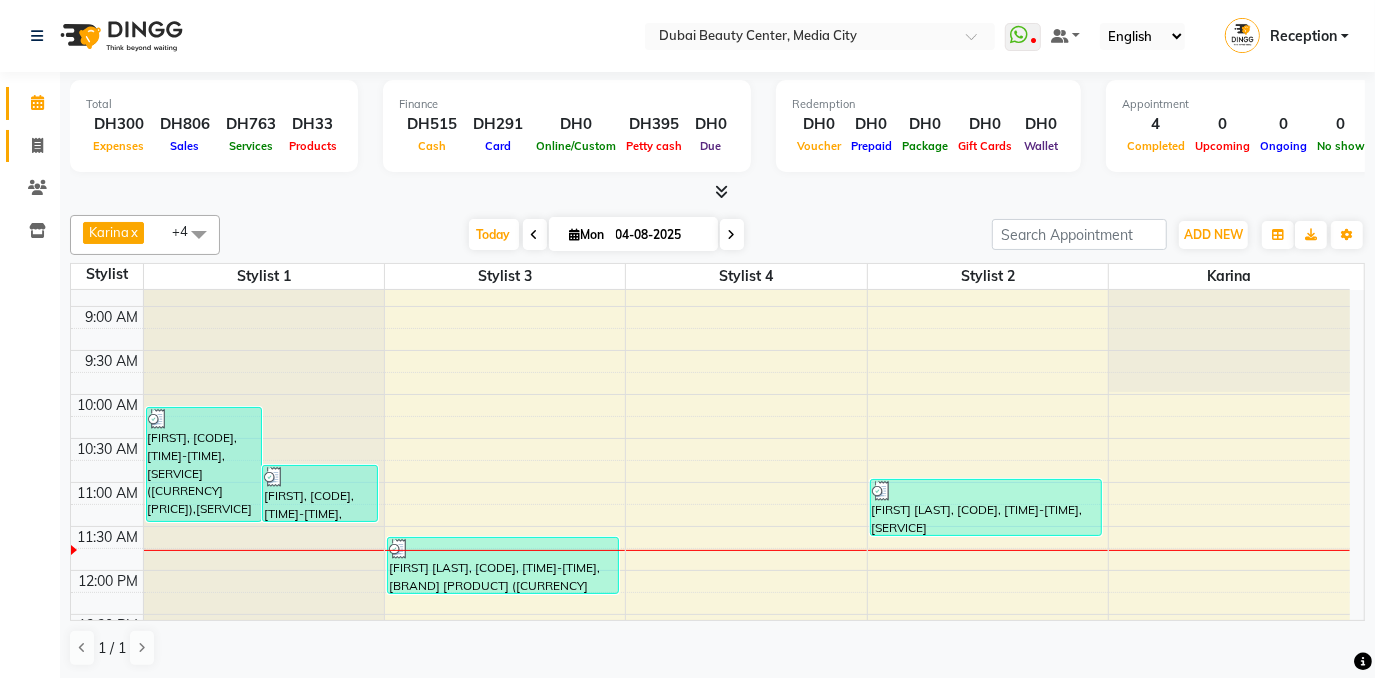 click 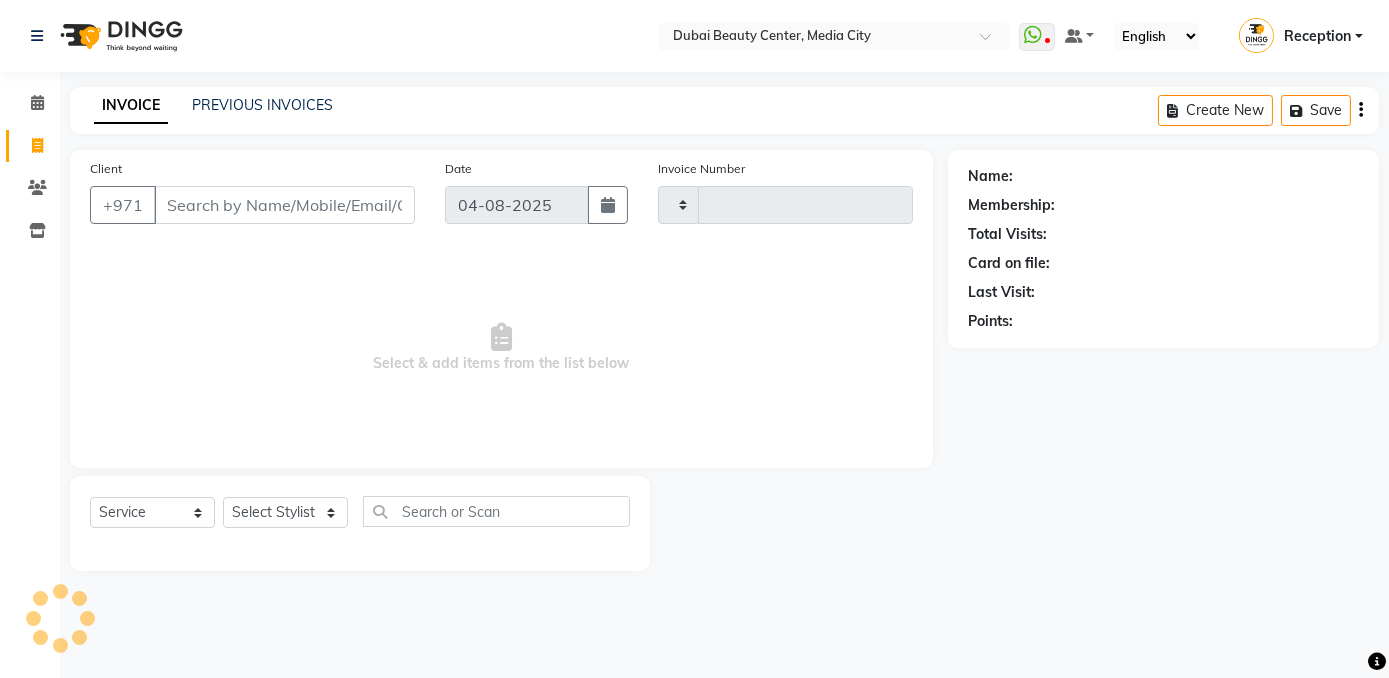 type on "0115" 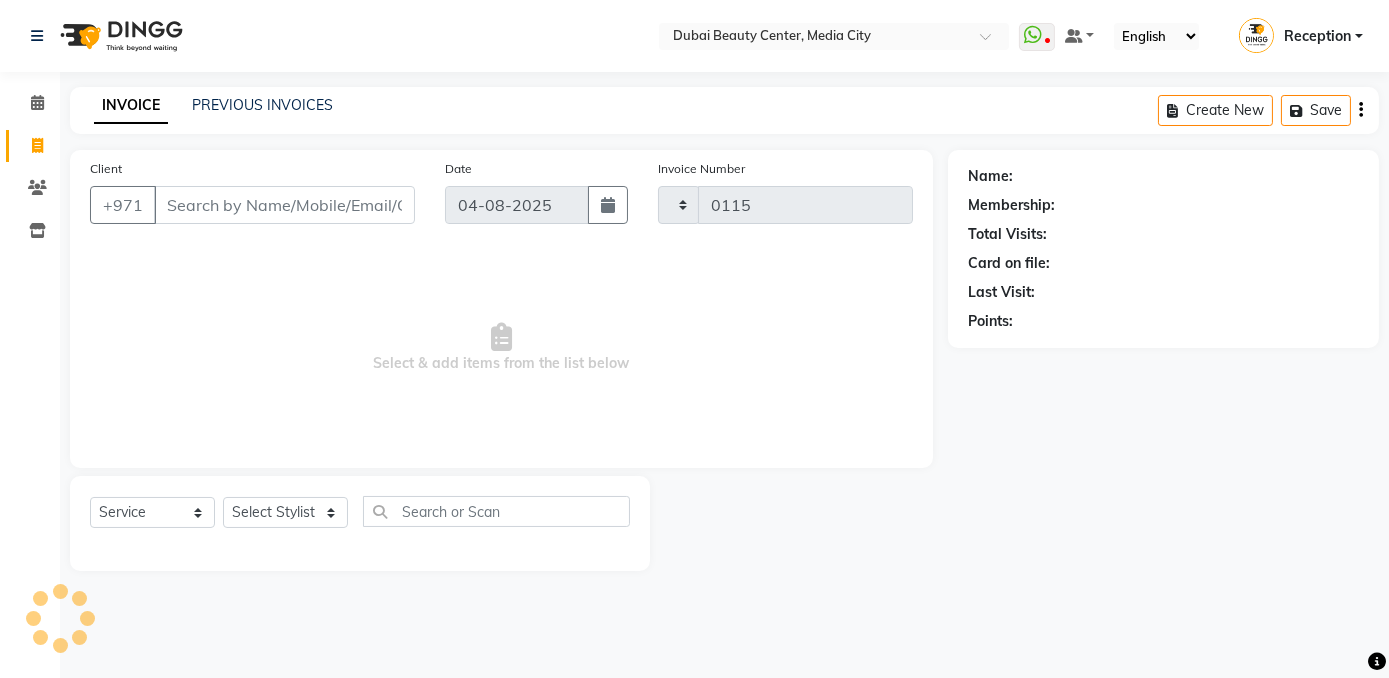 select on "3551" 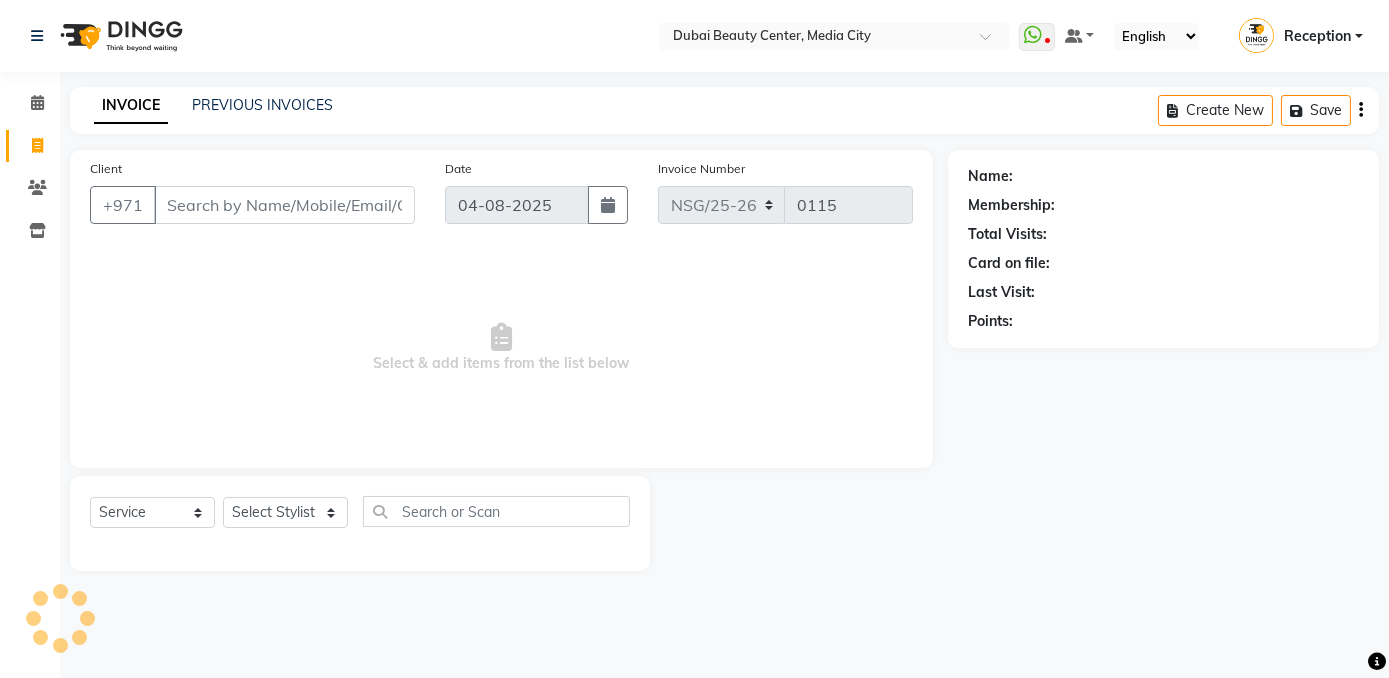 click on "INVOICE PREVIOUS INVOICES Create New   Save" 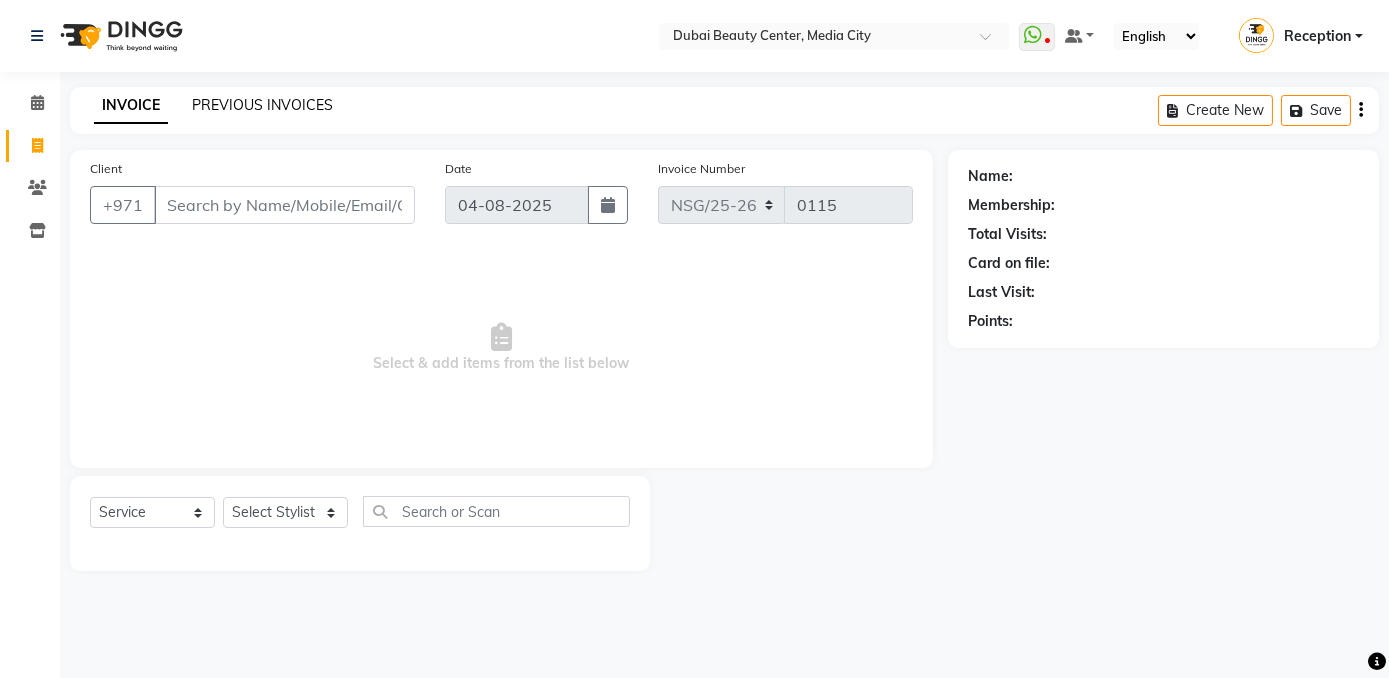 click on "PREVIOUS INVOICES" 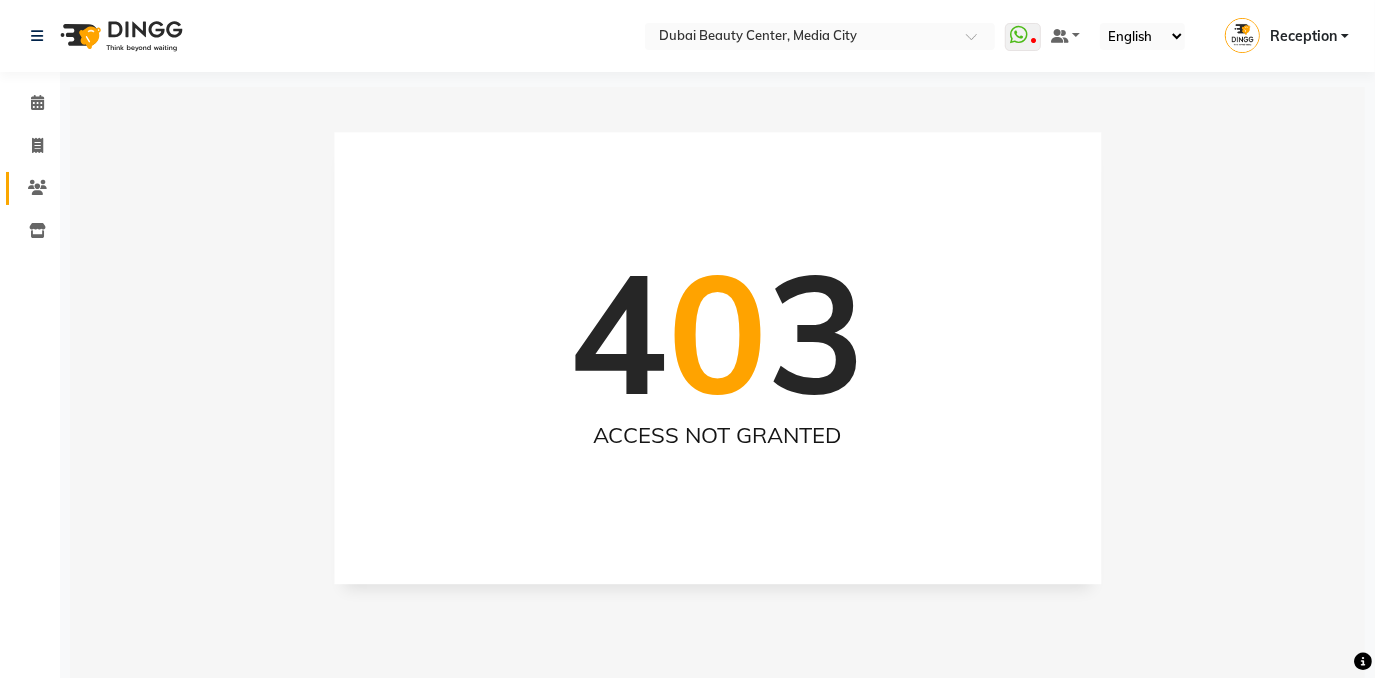 click on "Clients" 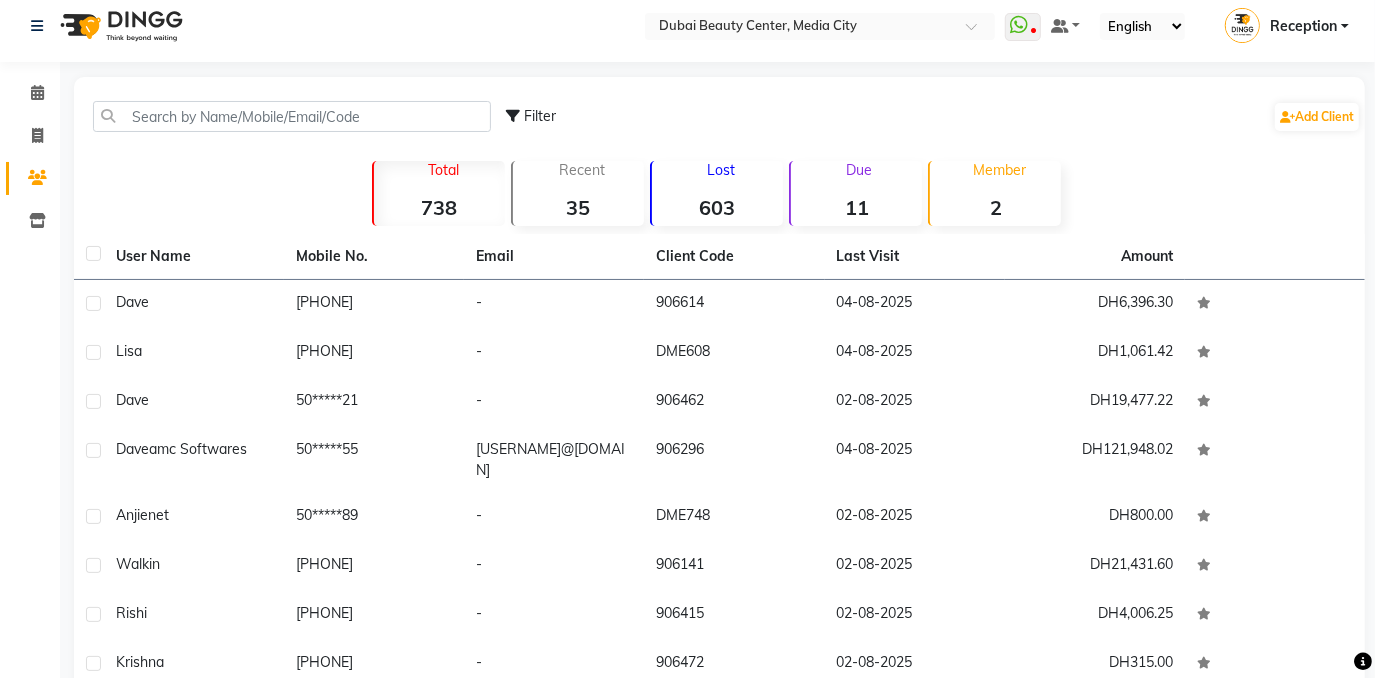 scroll, scrollTop: 6, scrollLeft: 0, axis: vertical 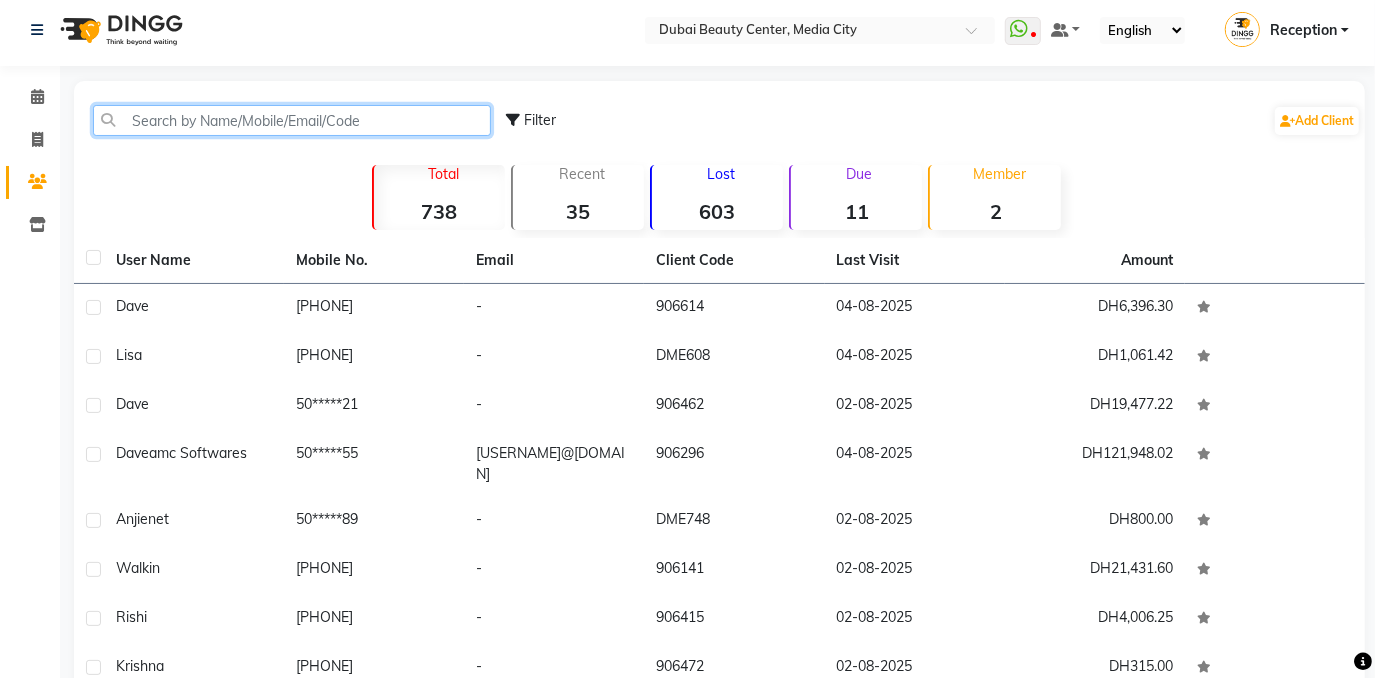 click 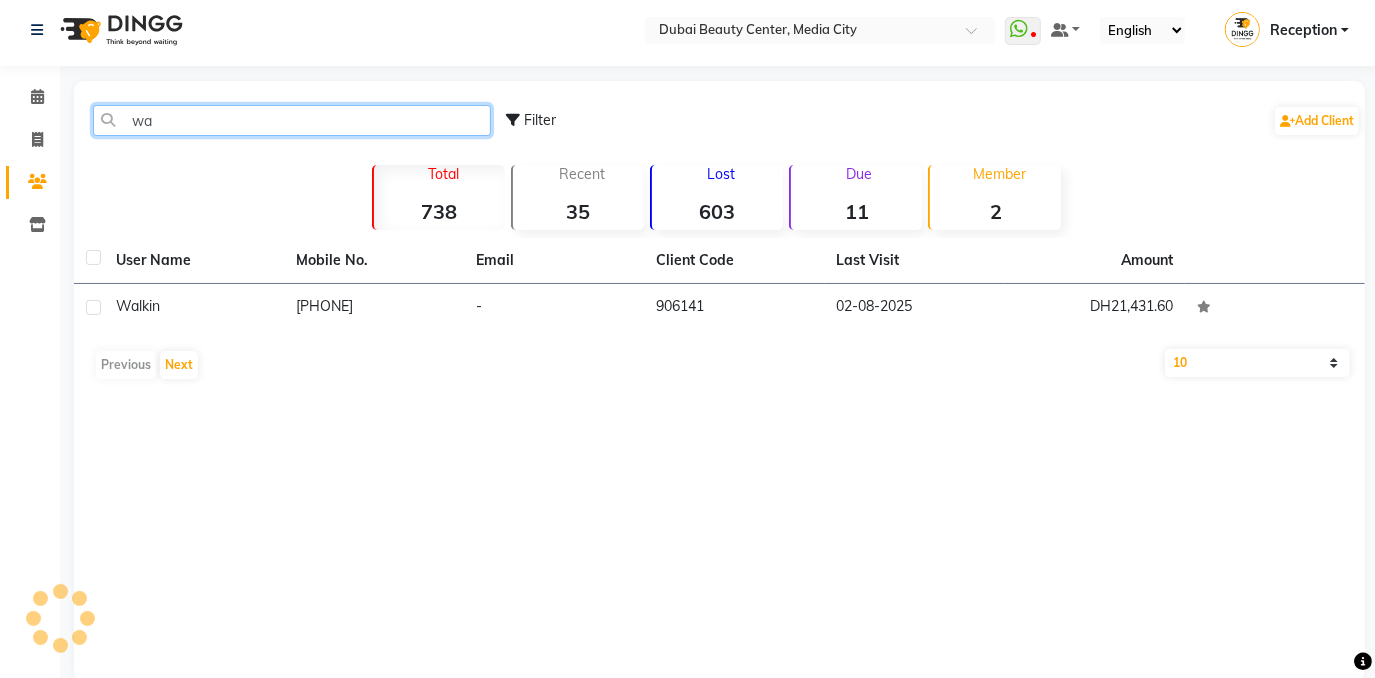 type on "w" 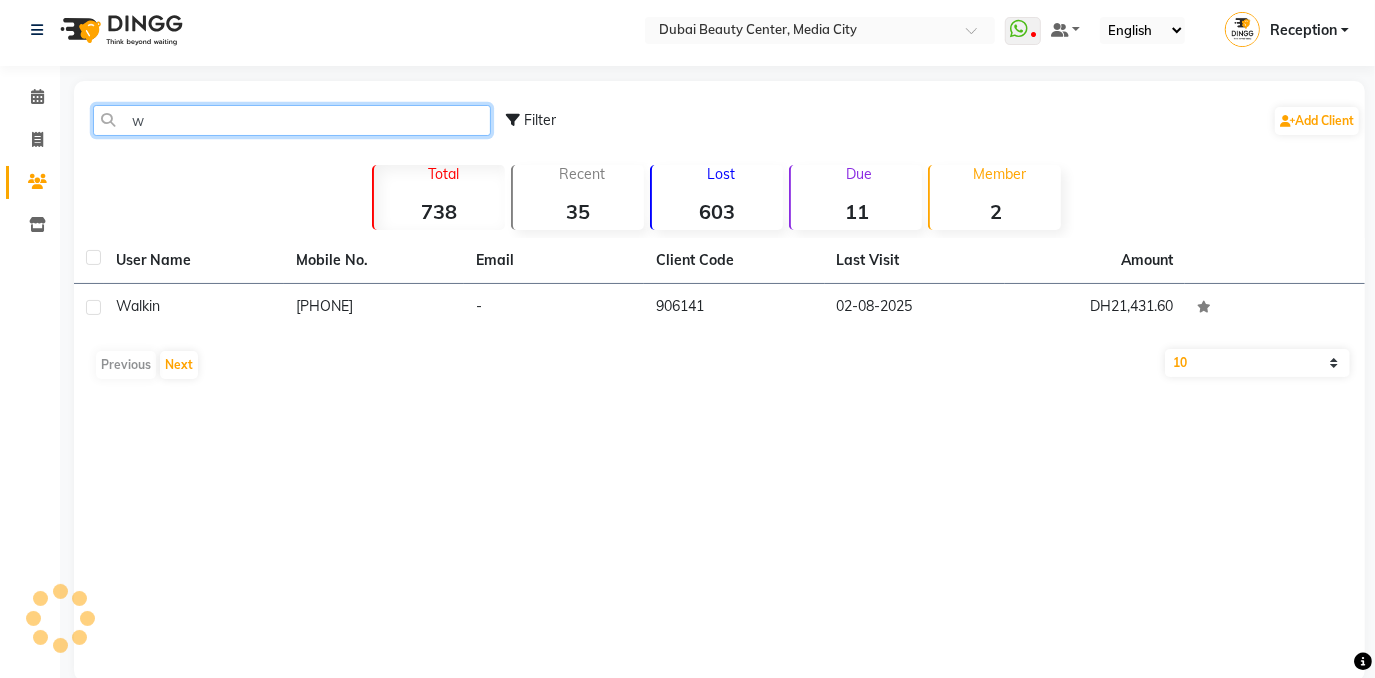 type 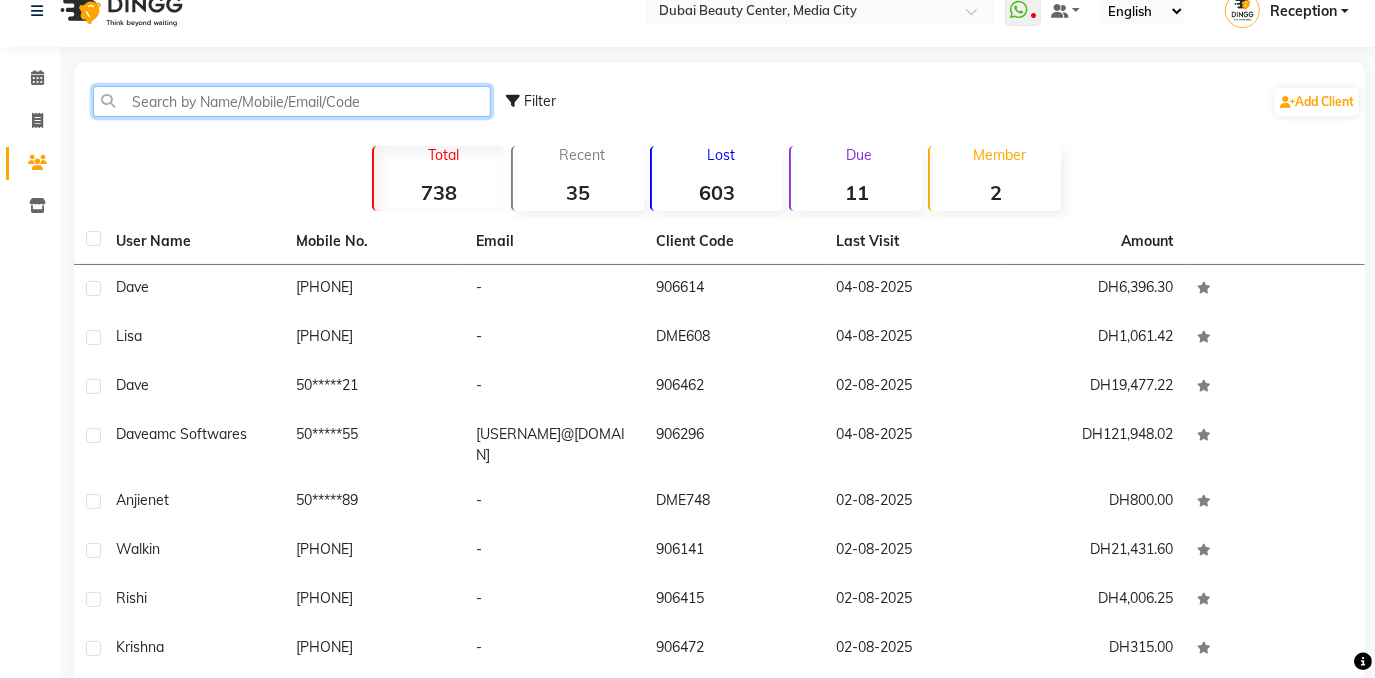 scroll, scrollTop: 24, scrollLeft: 0, axis: vertical 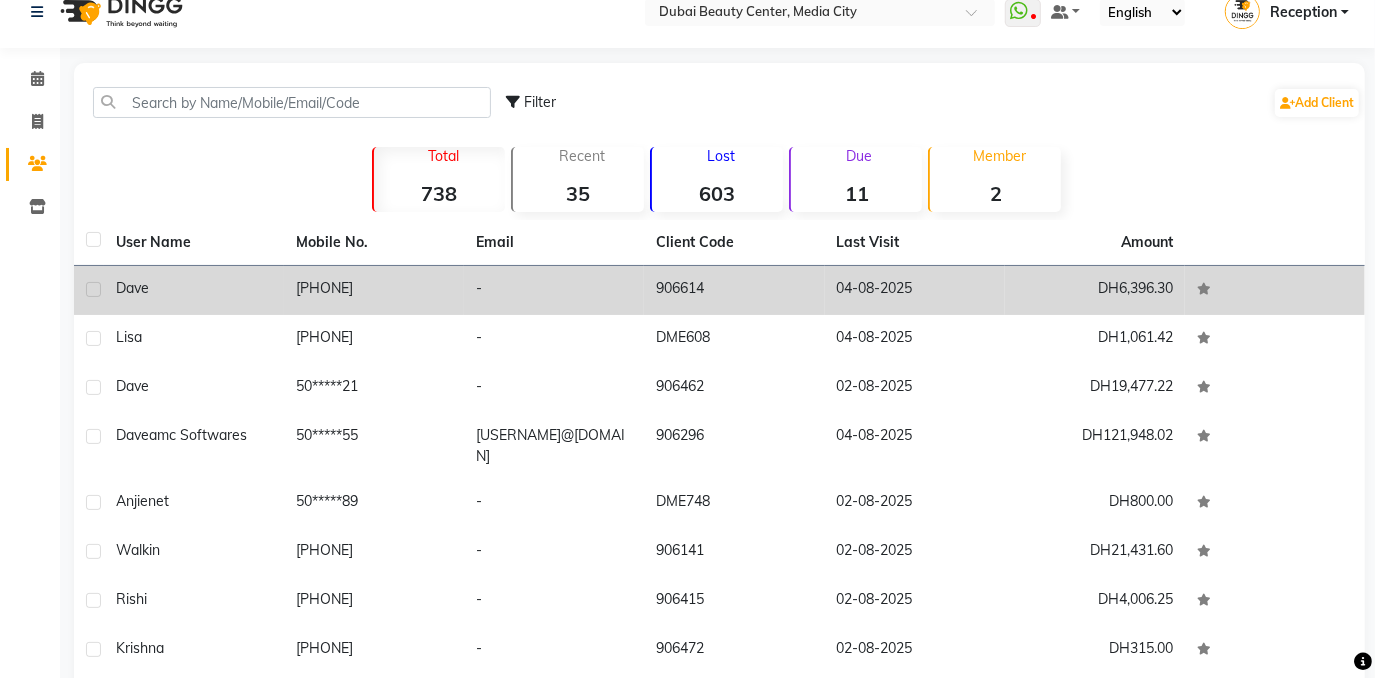 click on "[PHONE]" 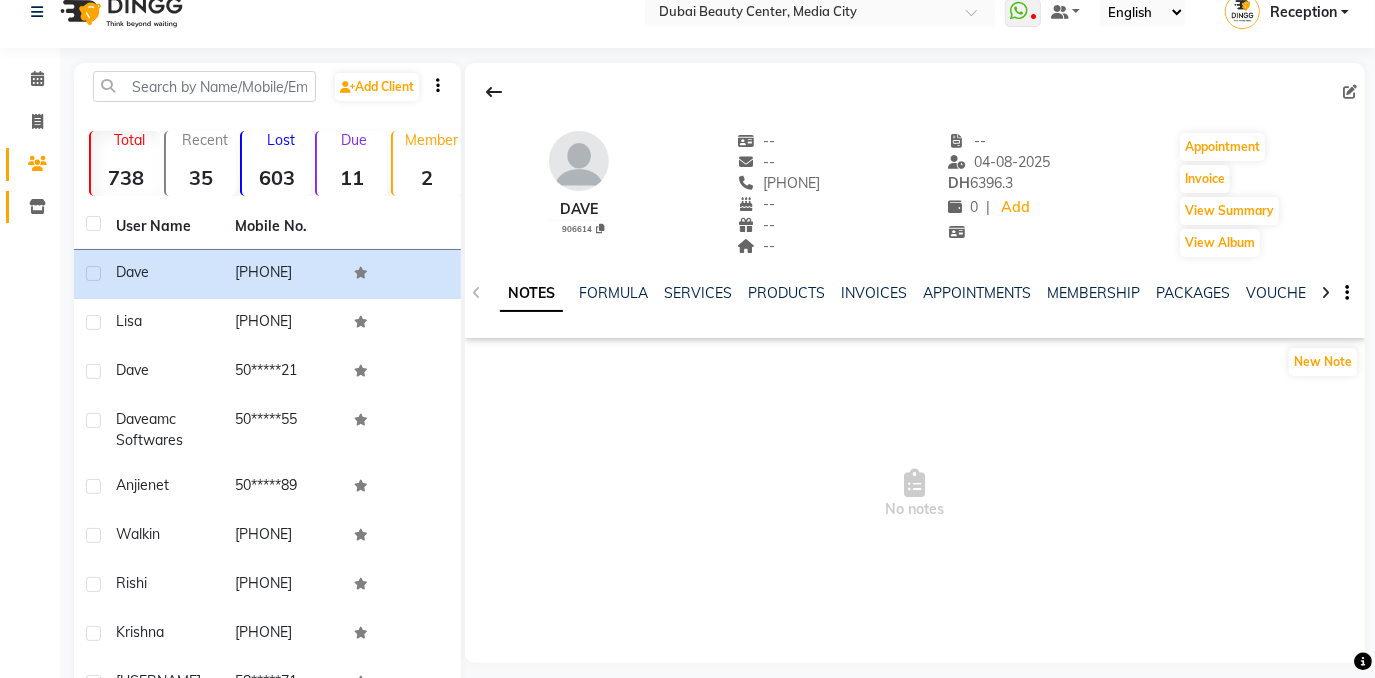click 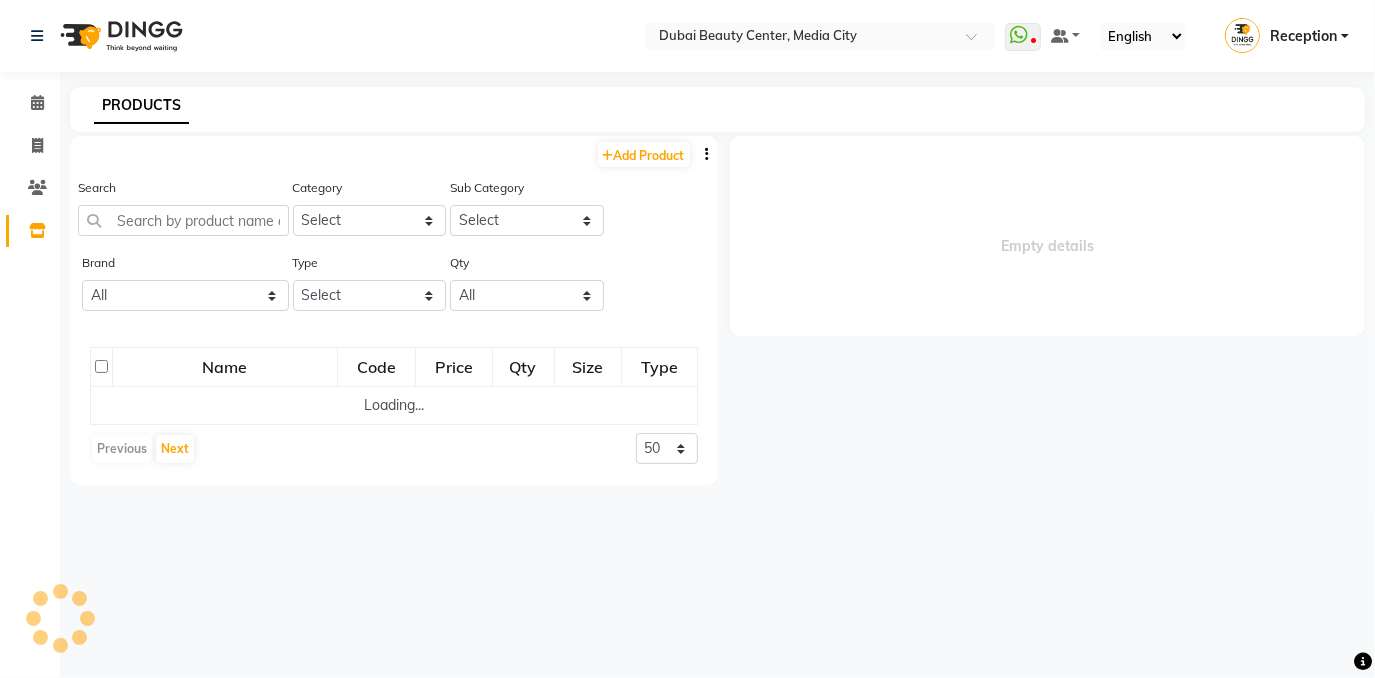 select on "all" 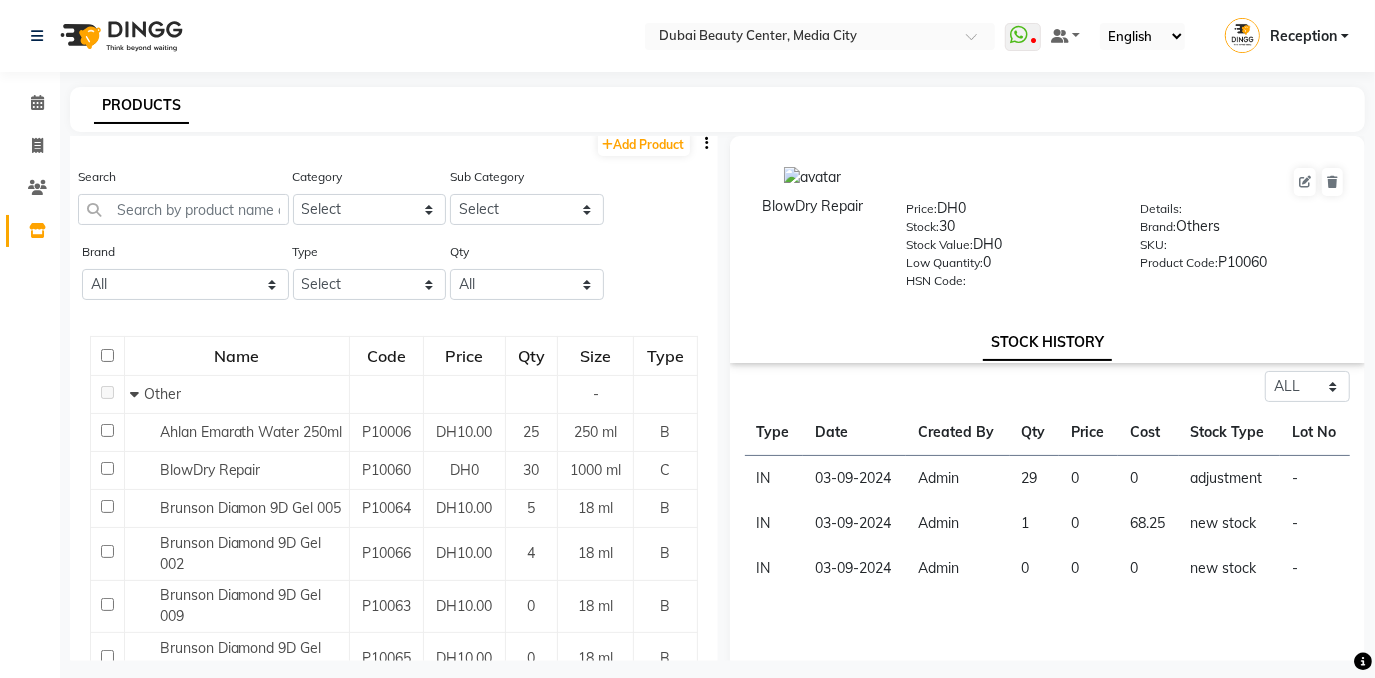 scroll, scrollTop: 0, scrollLeft: 0, axis: both 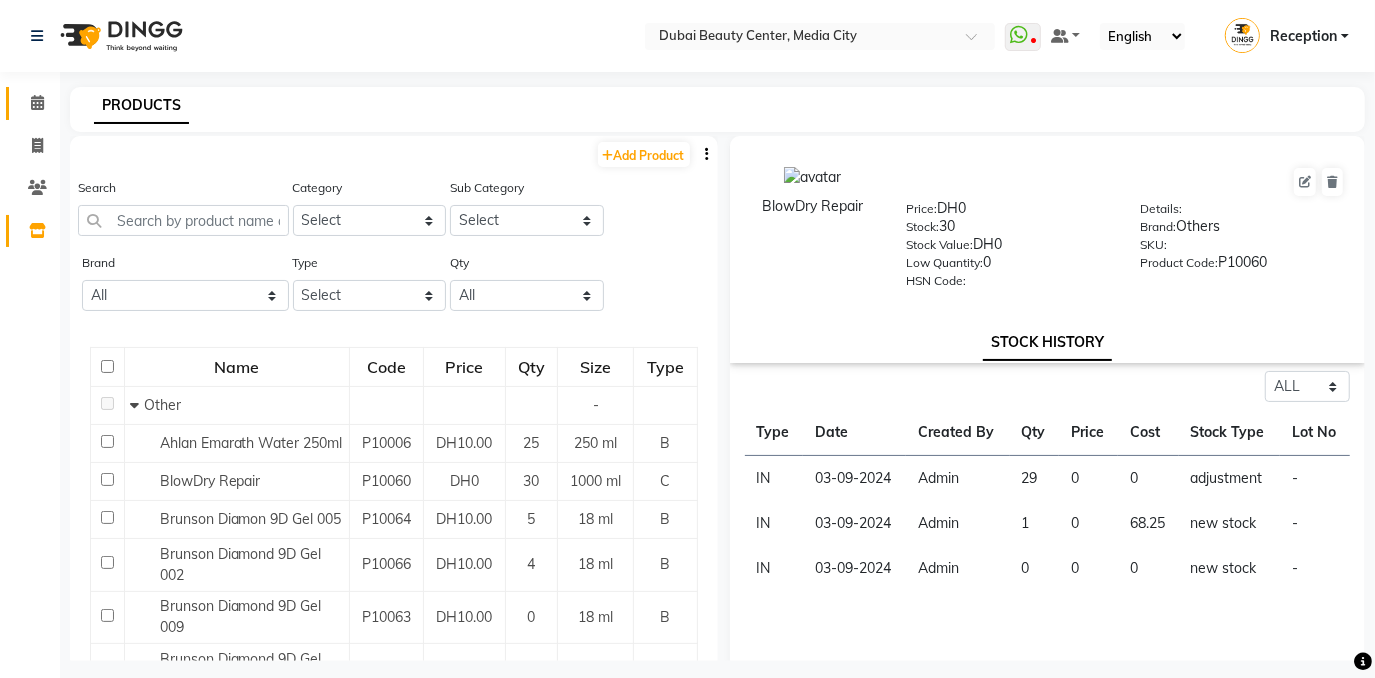 click 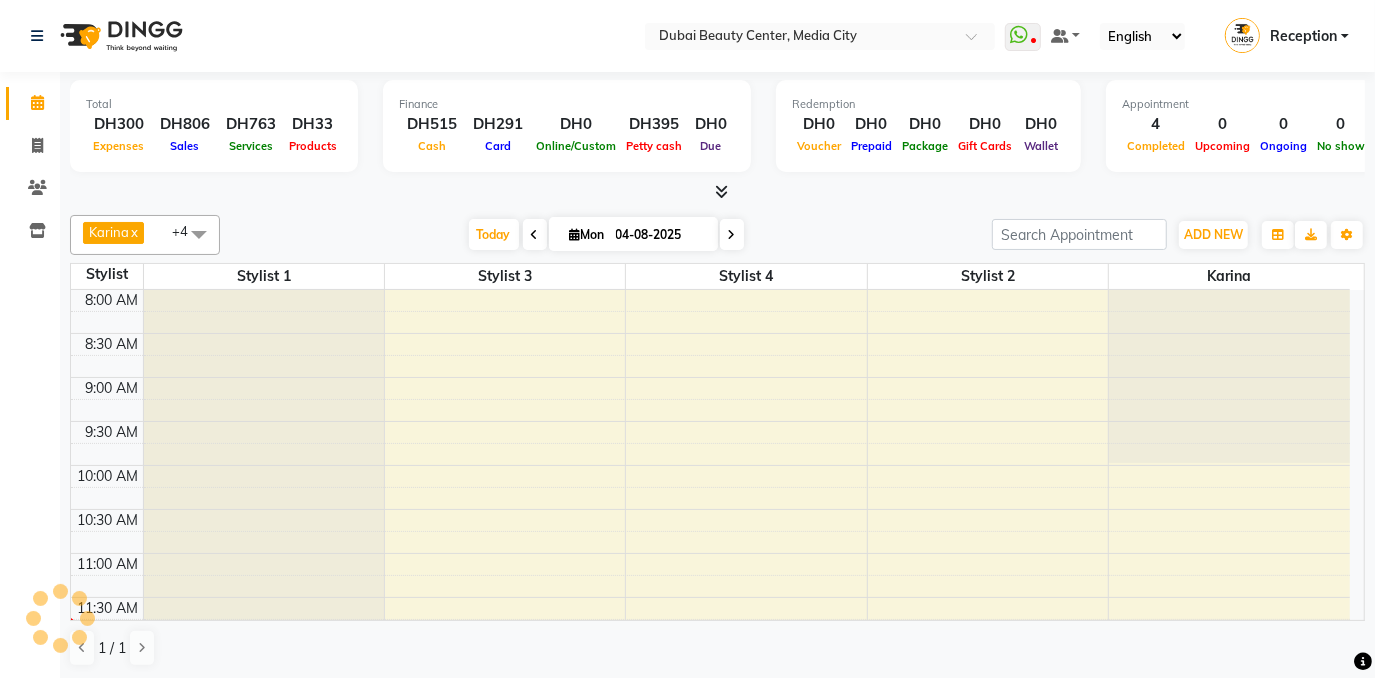 scroll, scrollTop: 0, scrollLeft: 0, axis: both 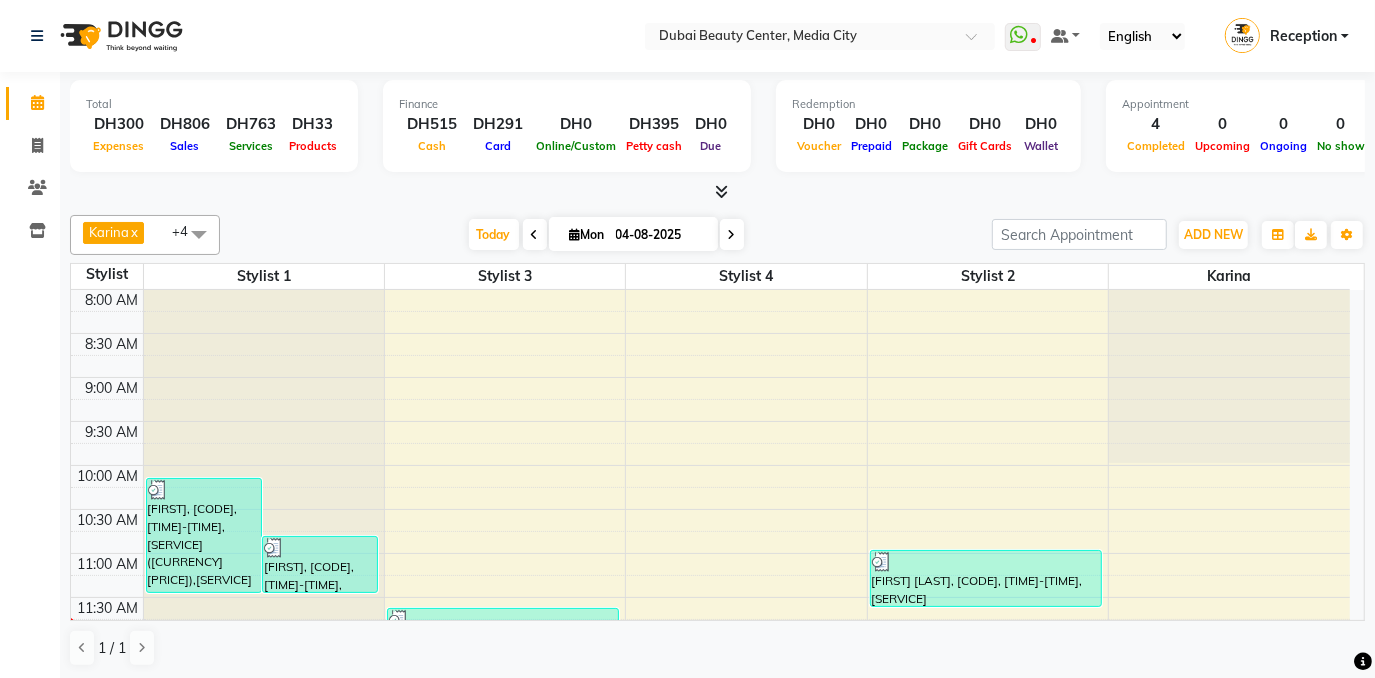 click at bounding box center [717, 192] 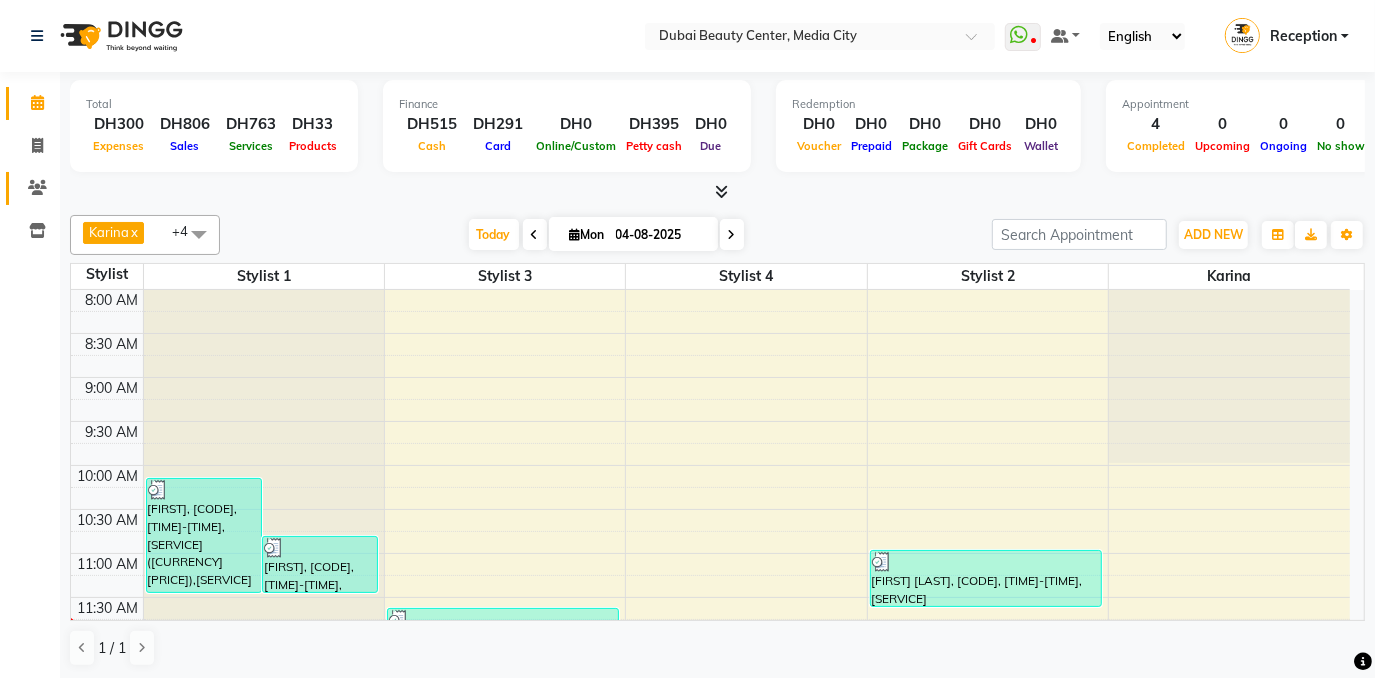 click on "Clients" 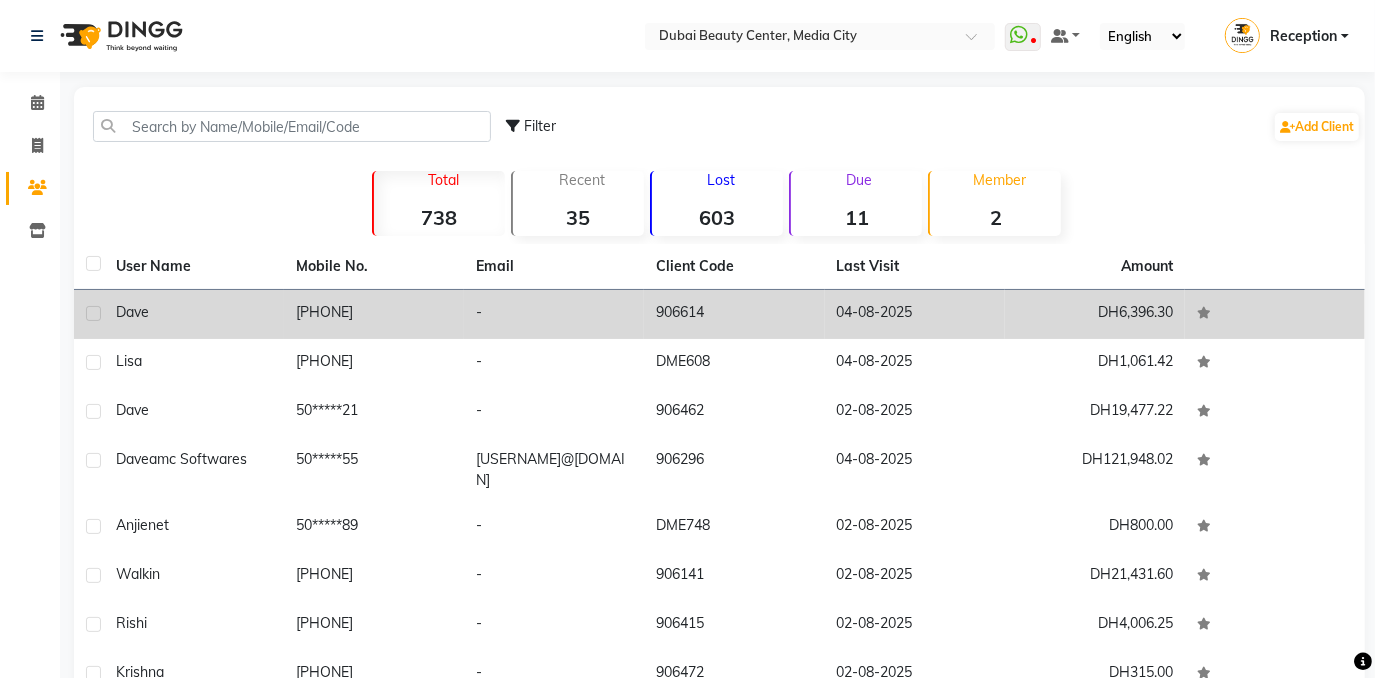 click on "[PHONE]" 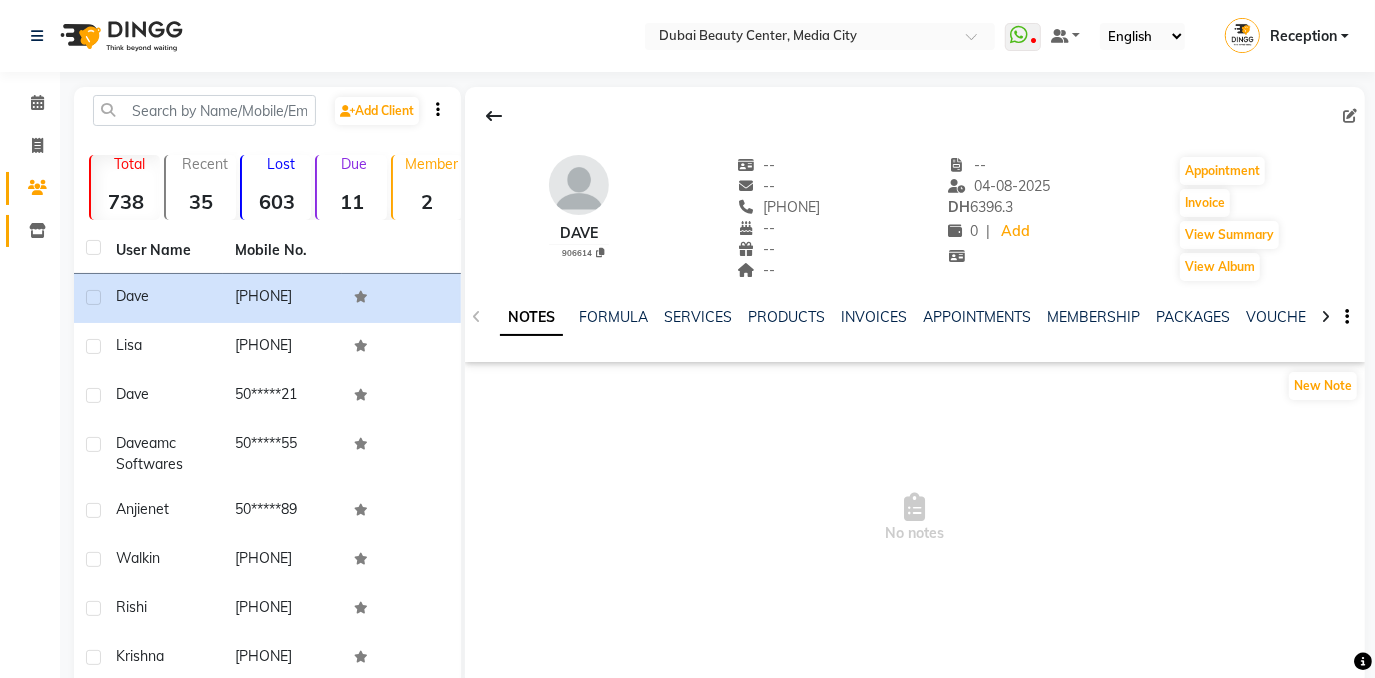 click 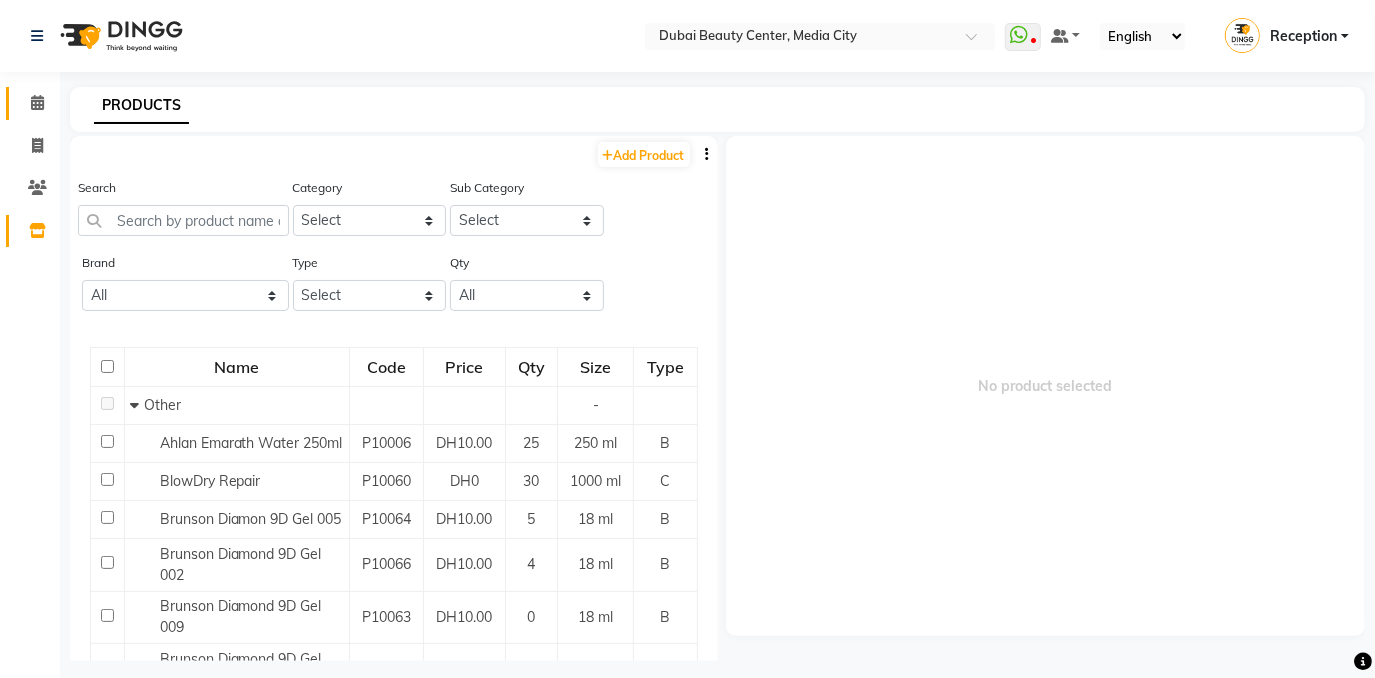 click 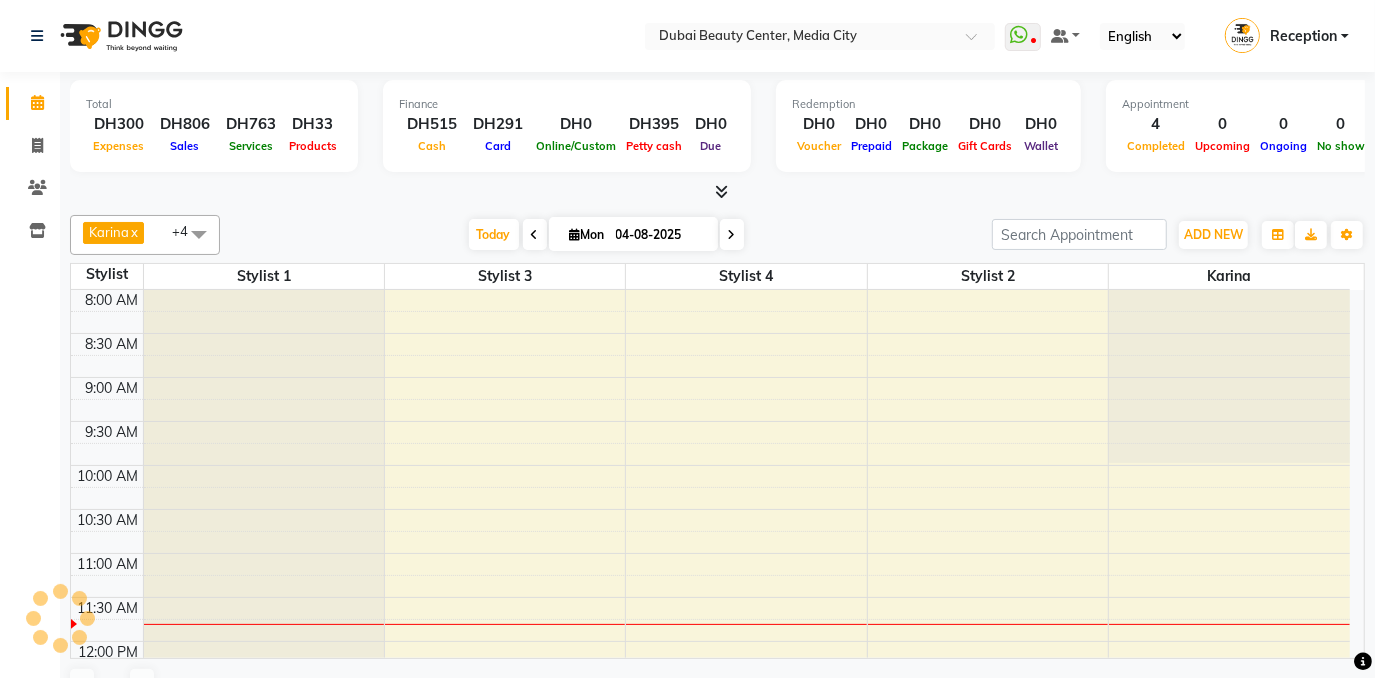 scroll, scrollTop: 261, scrollLeft: 0, axis: vertical 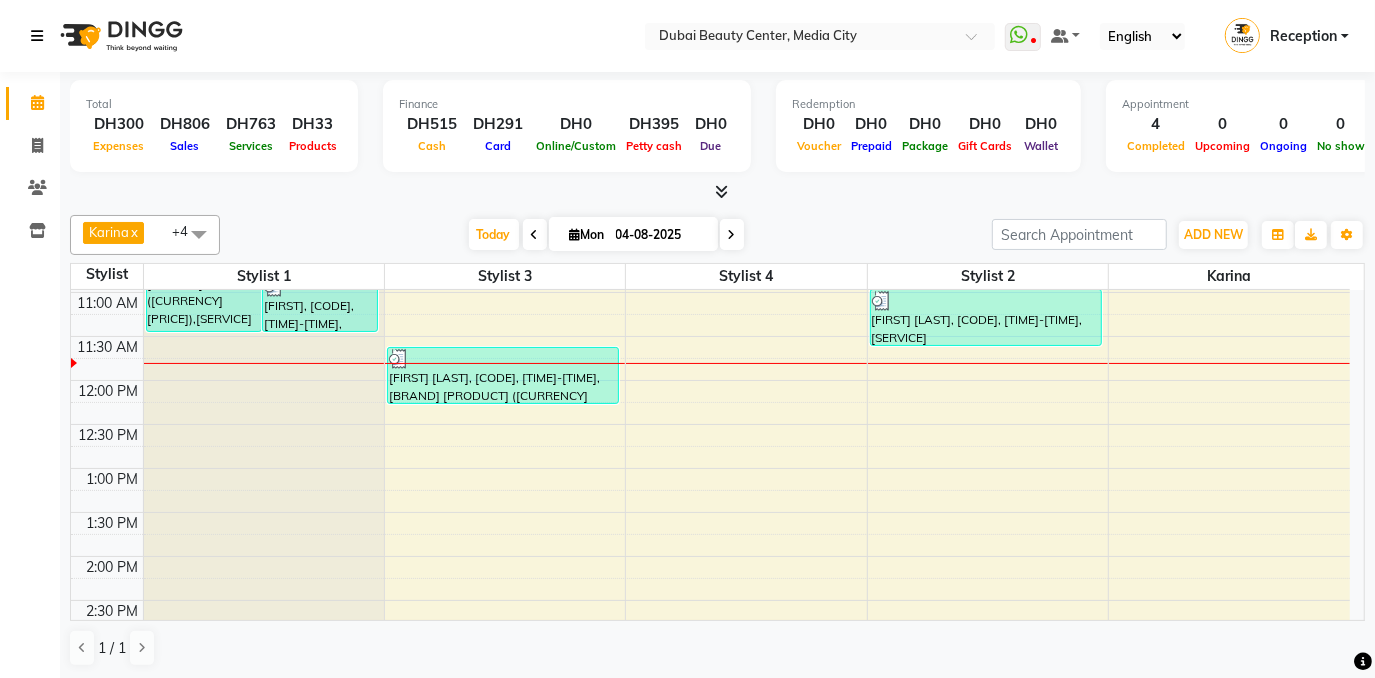 click at bounding box center [37, 36] 